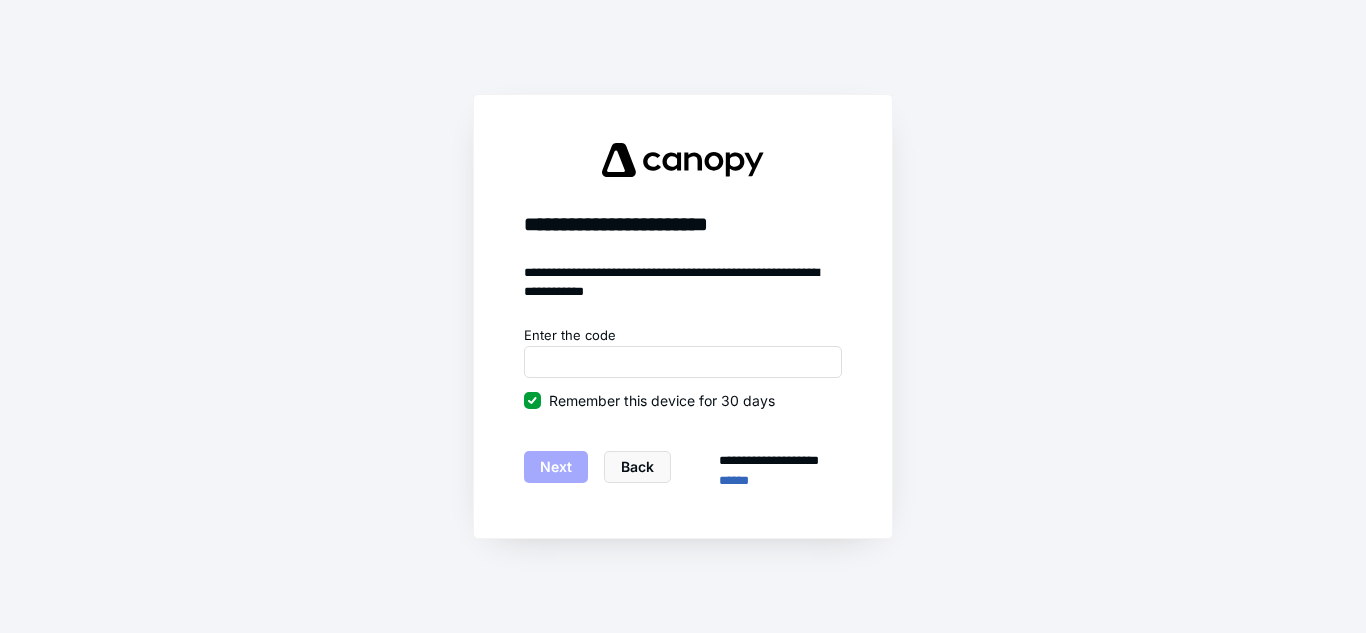 scroll, scrollTop: 0, scrollLeft: 0, axis: both 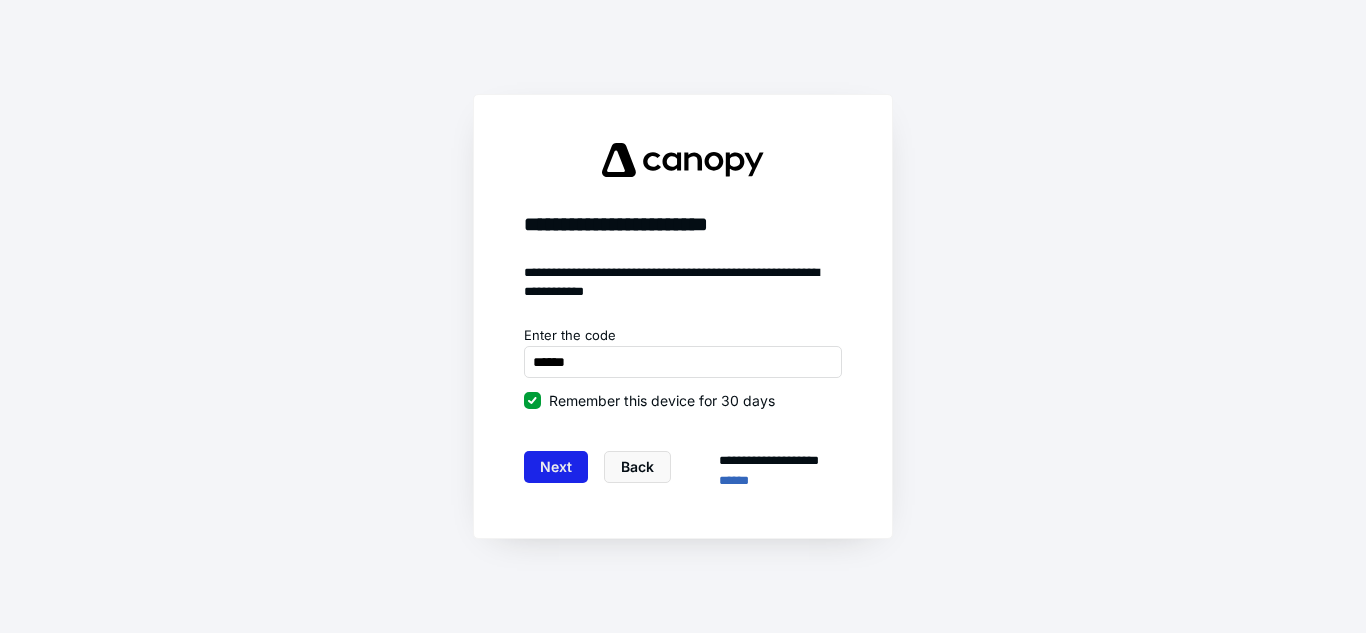 type on "******" 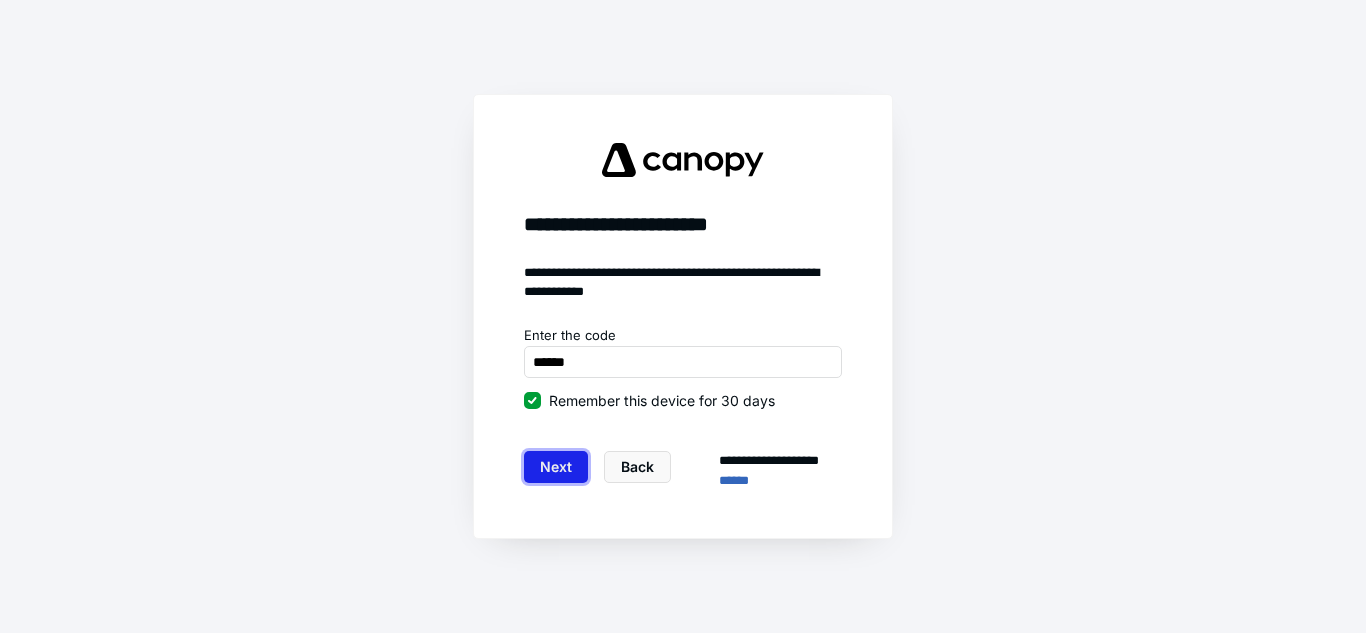 click on "Next" at bounding box center [556, 467] 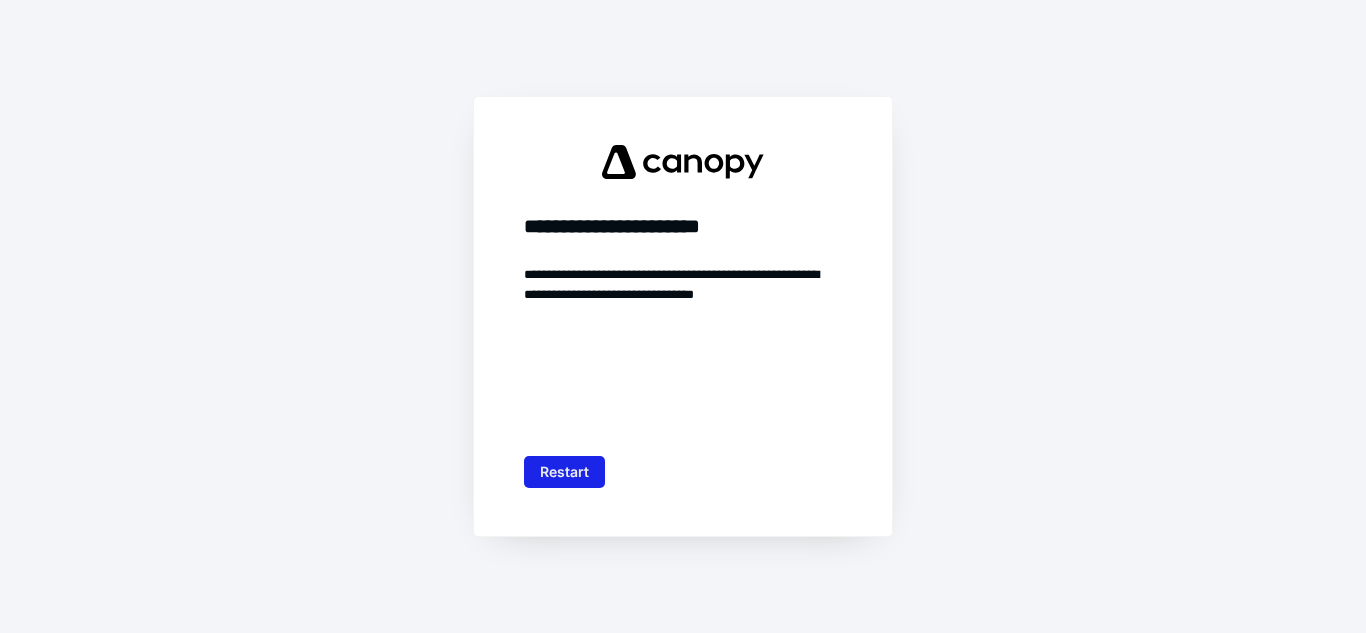 click on "Restart" at bounding box center [564, 472] 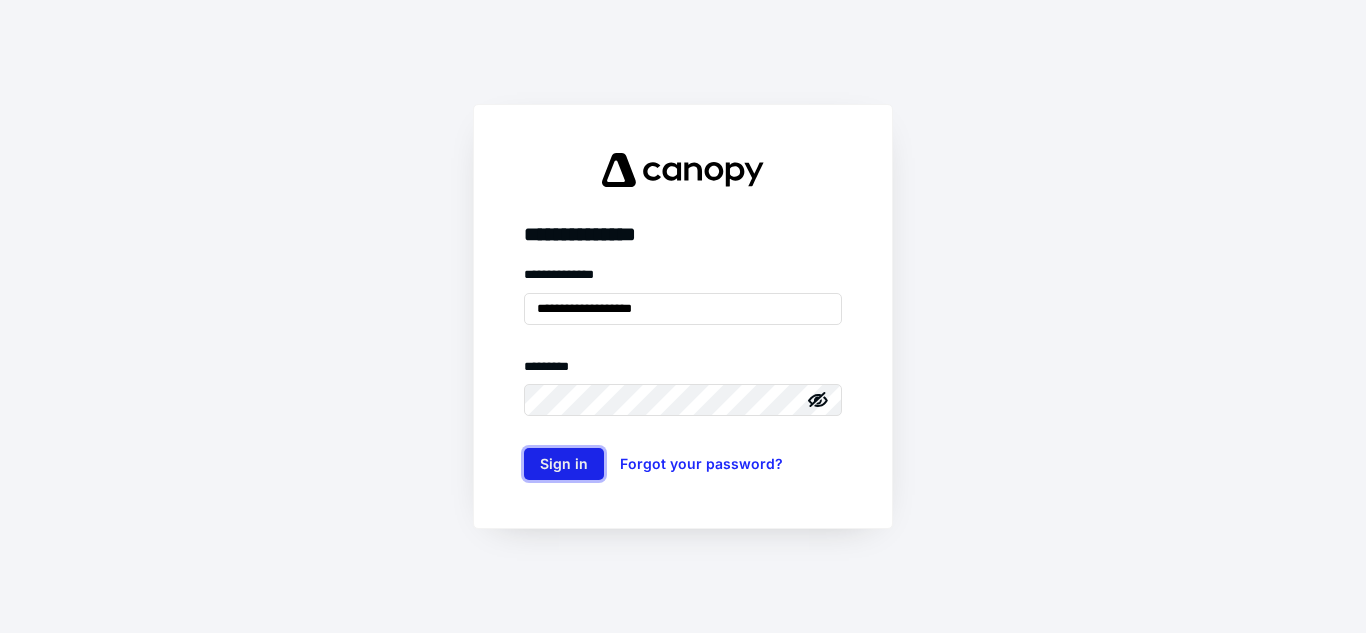 click on "Sign in" at bounding box center (564, 464) 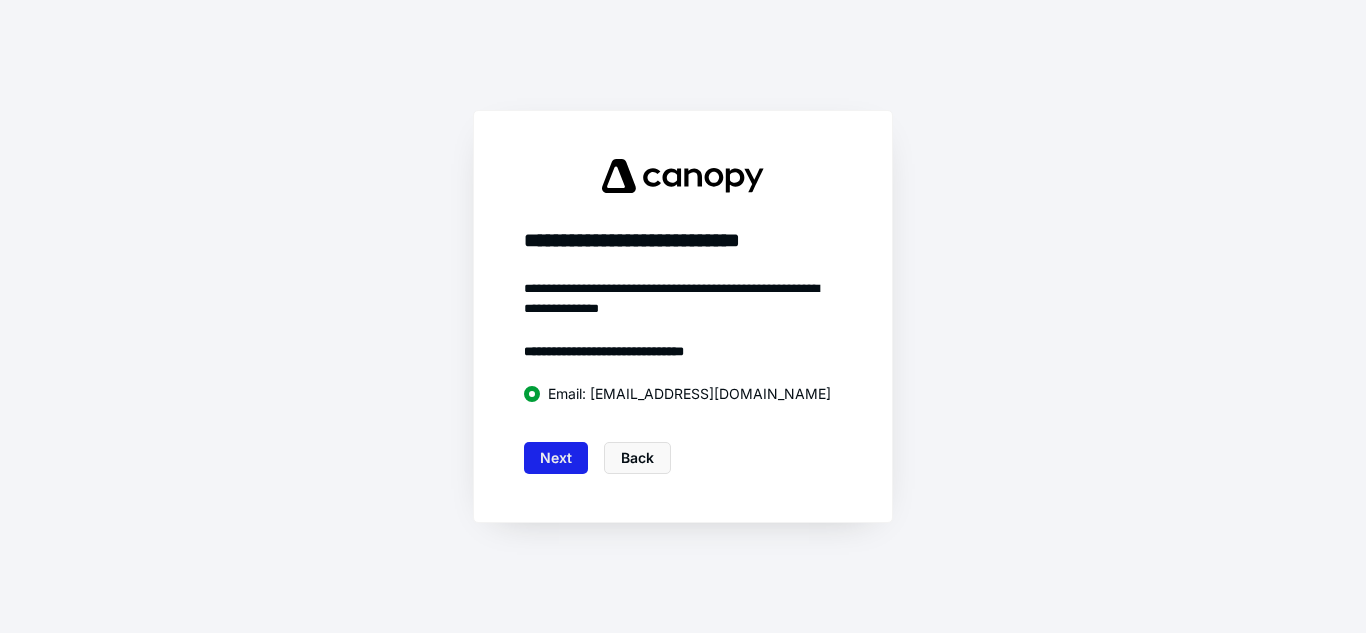 click on "Next" at bounding box center (556, 458) 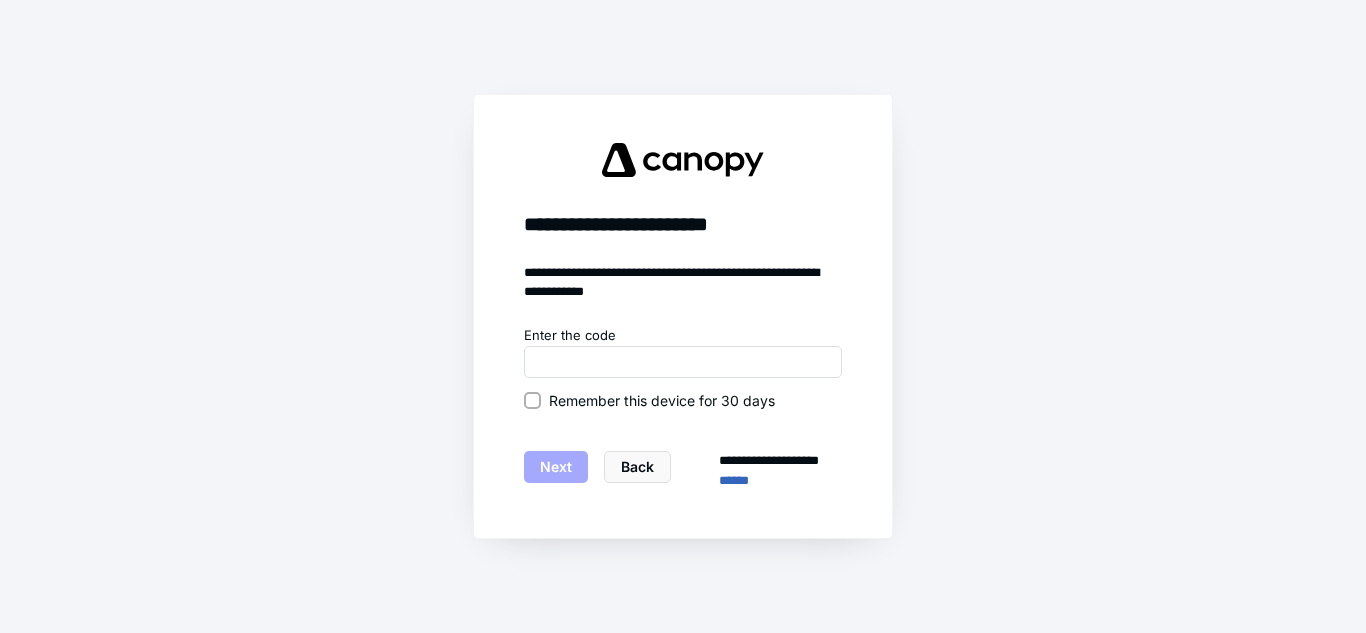 click on "Remember this device for 30 days" at bounding box center (532, 400) 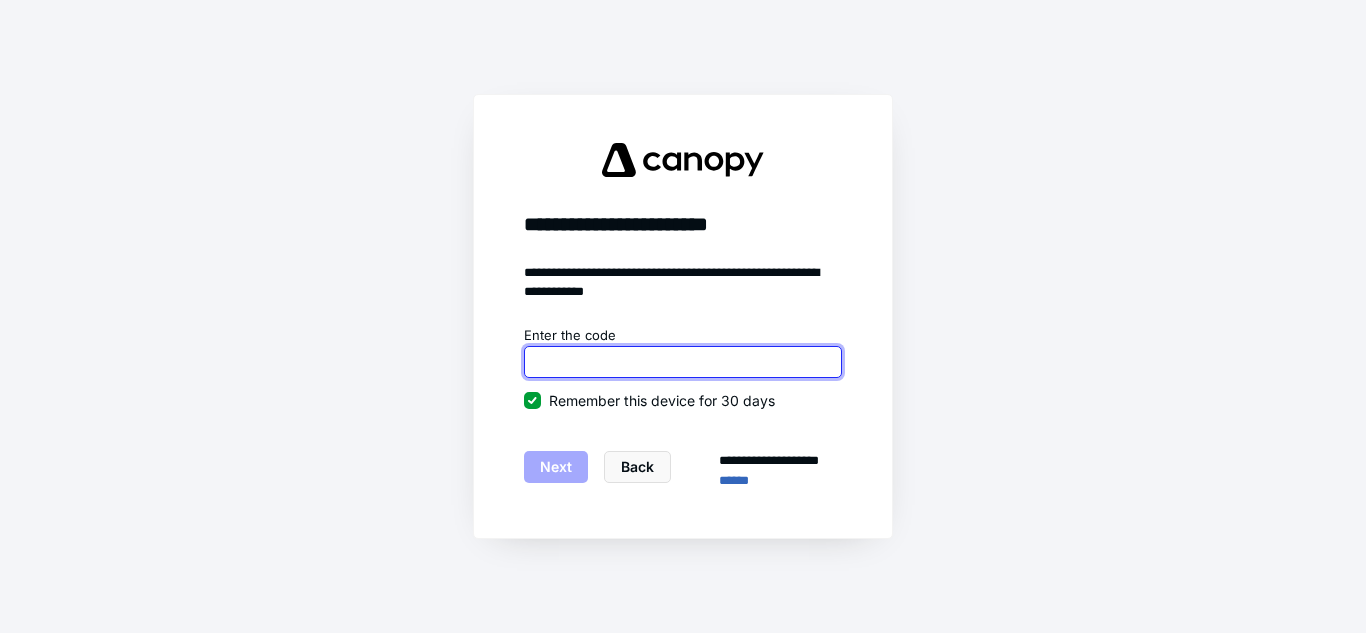 click at bounding box center [683, 362] 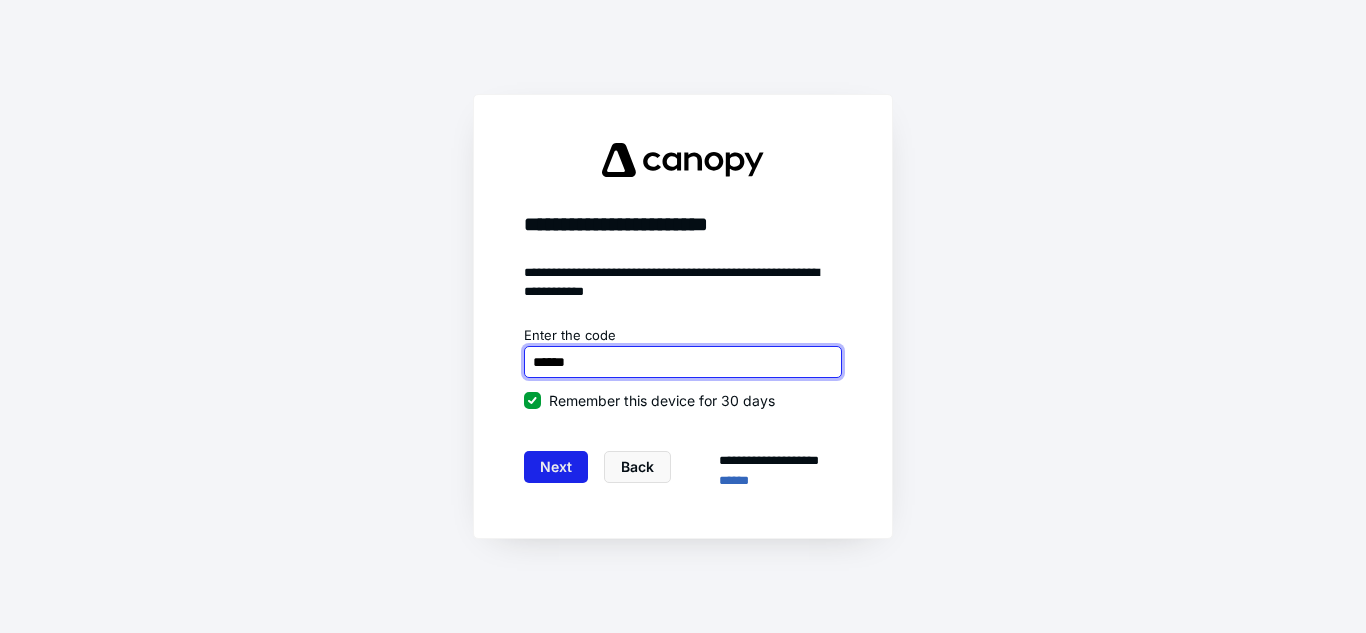 type on "******" 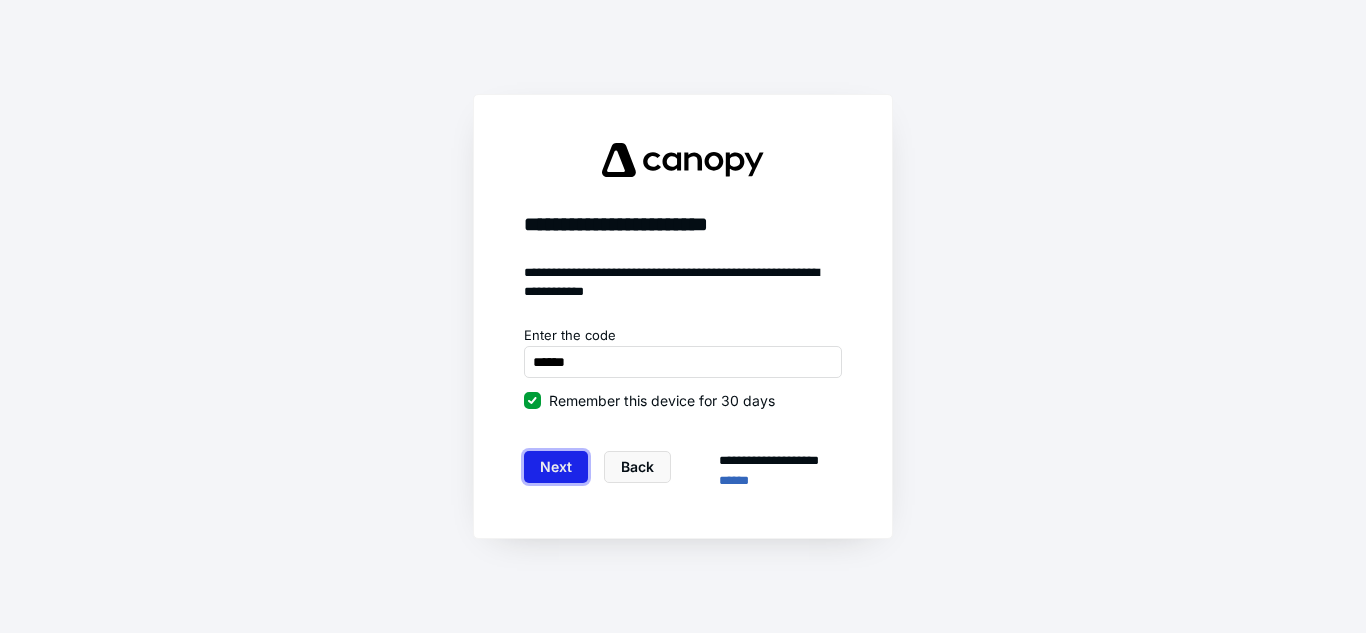 click on "Next" at bounding box center [556, 467] 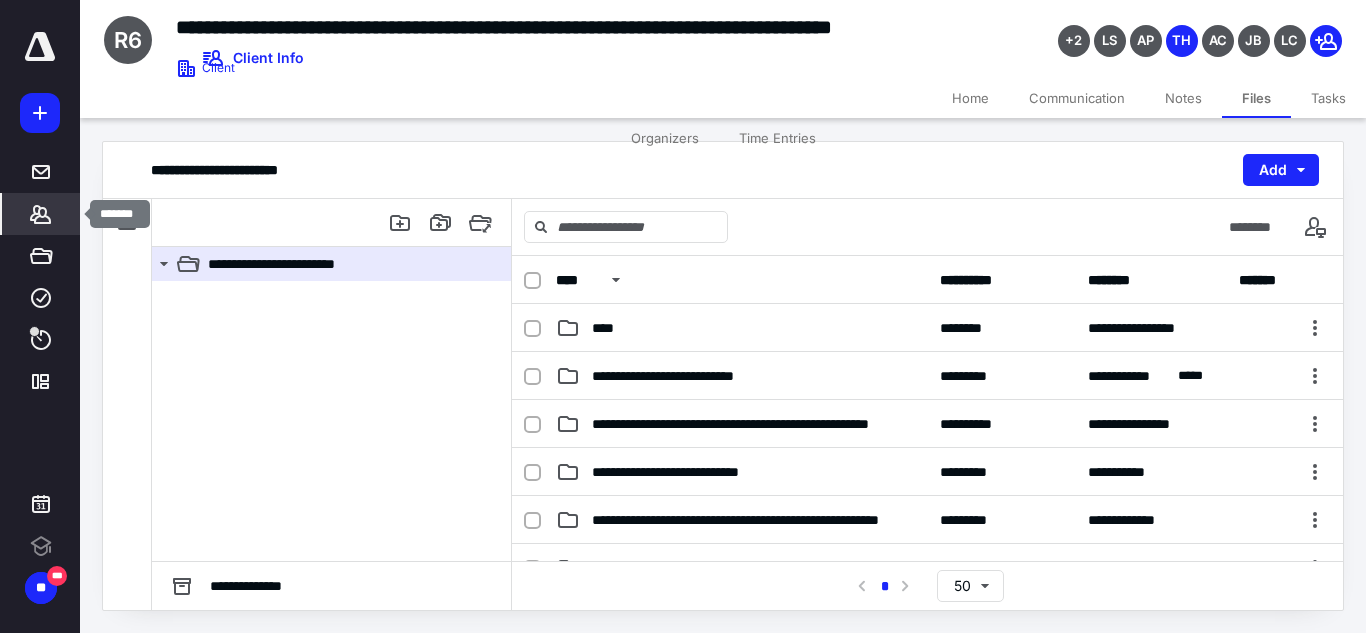 click 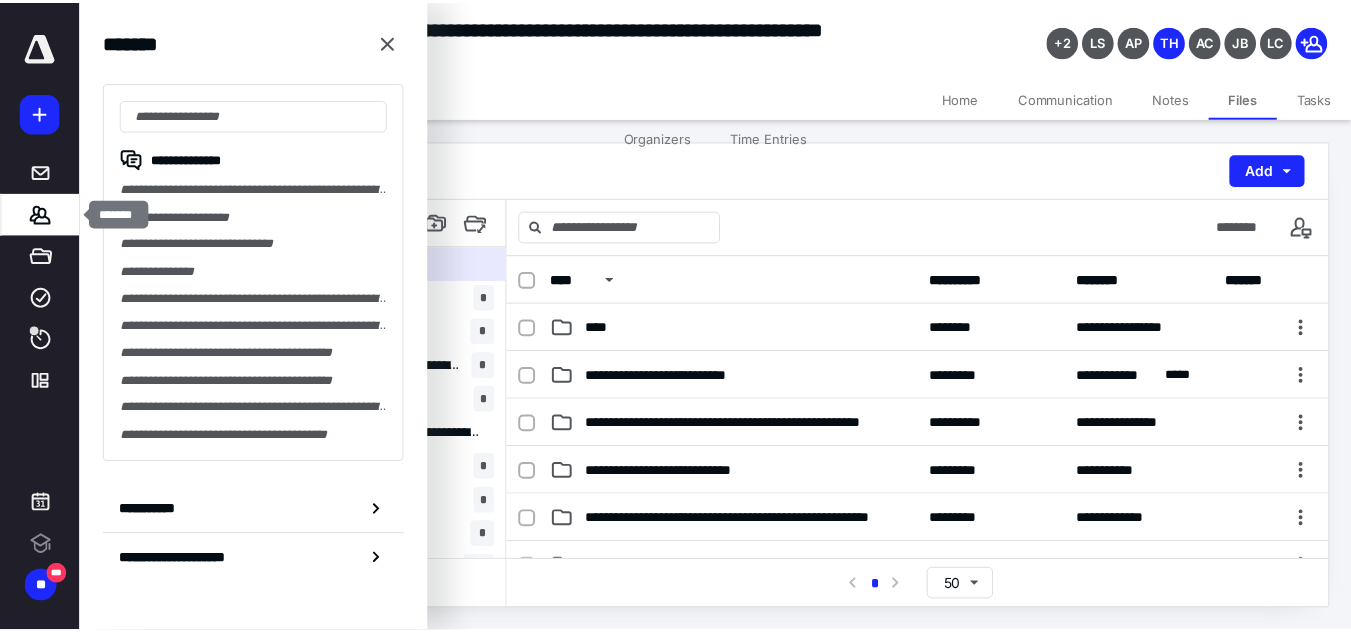 scroll, scrollTop: 0, scrollLeft: 0, axis: both 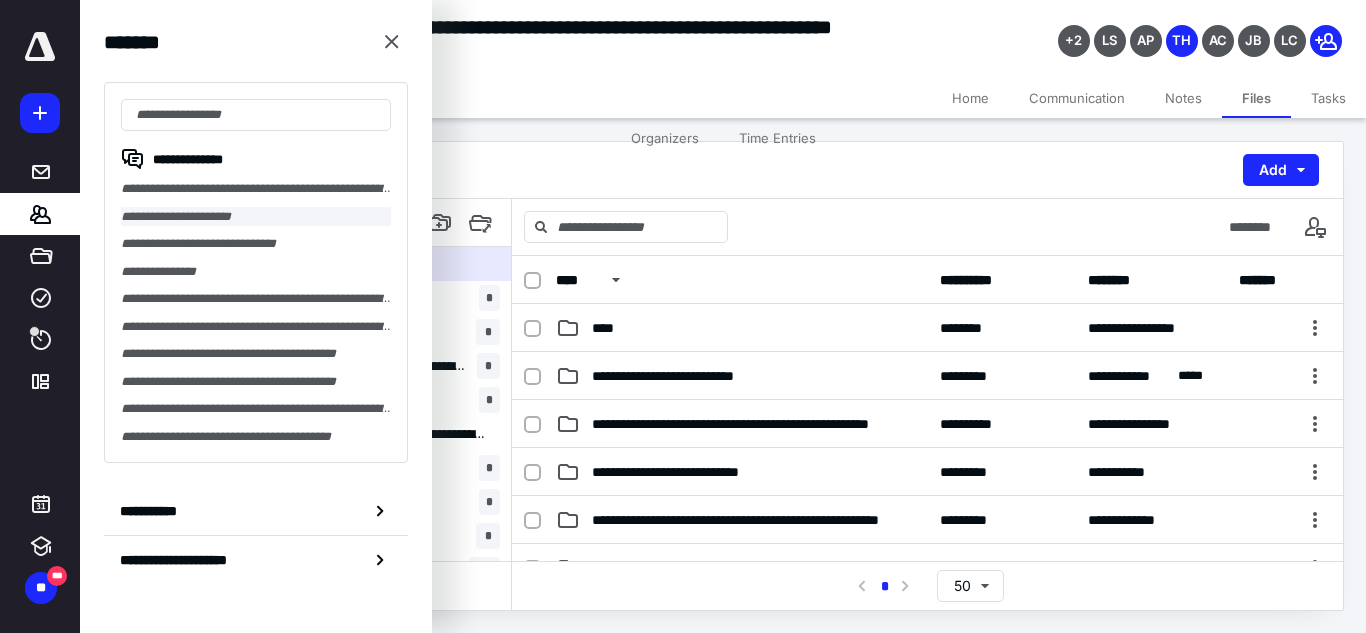 click on "**********" at bounding box center [256, 217] 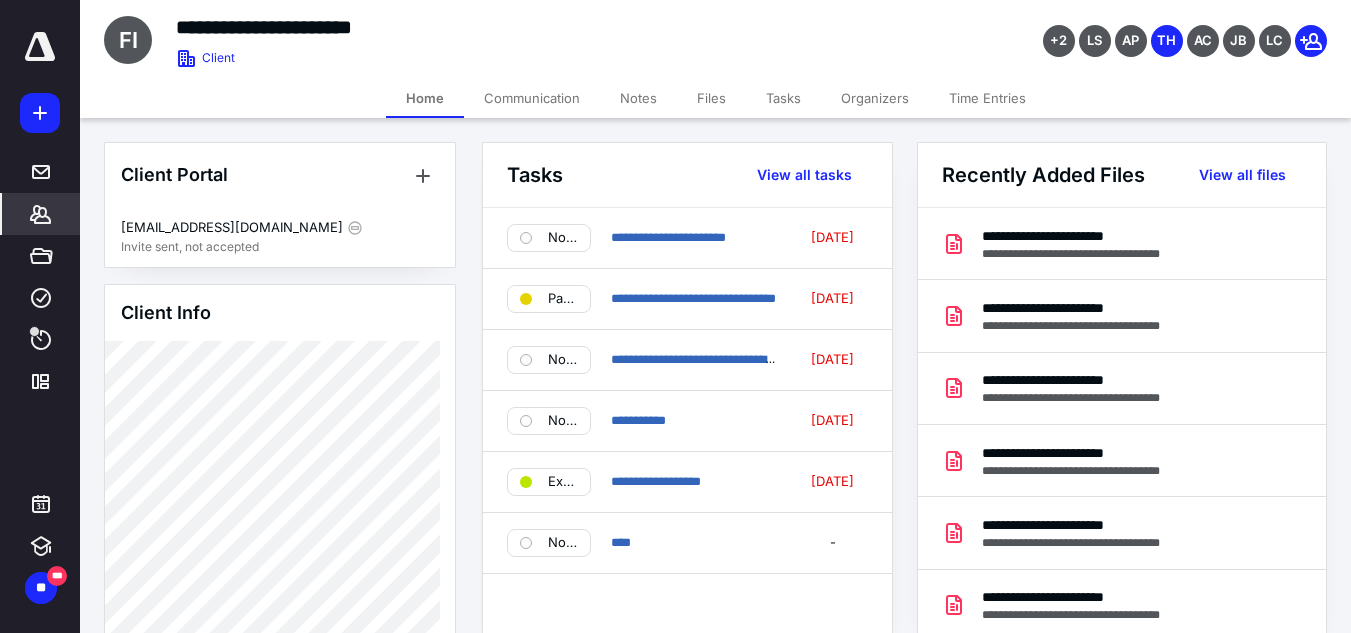 click on "Time Entries" at bounding box center [987, 98] 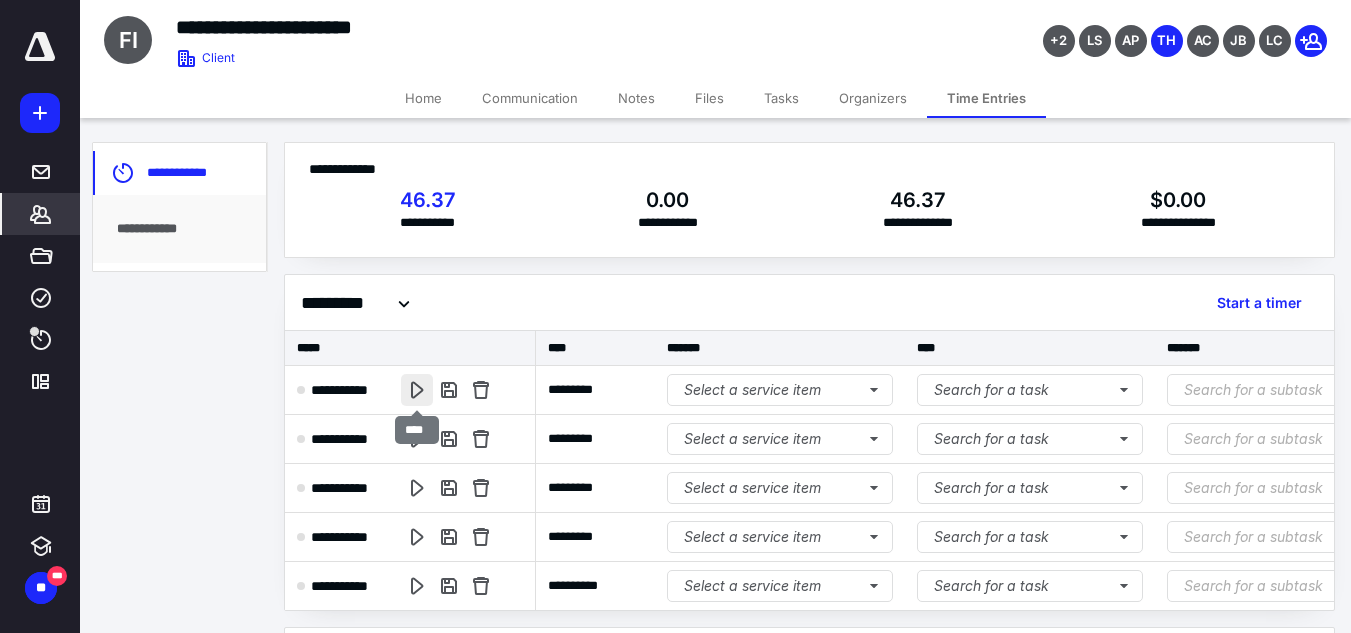 click at bounding box center (417, 390) 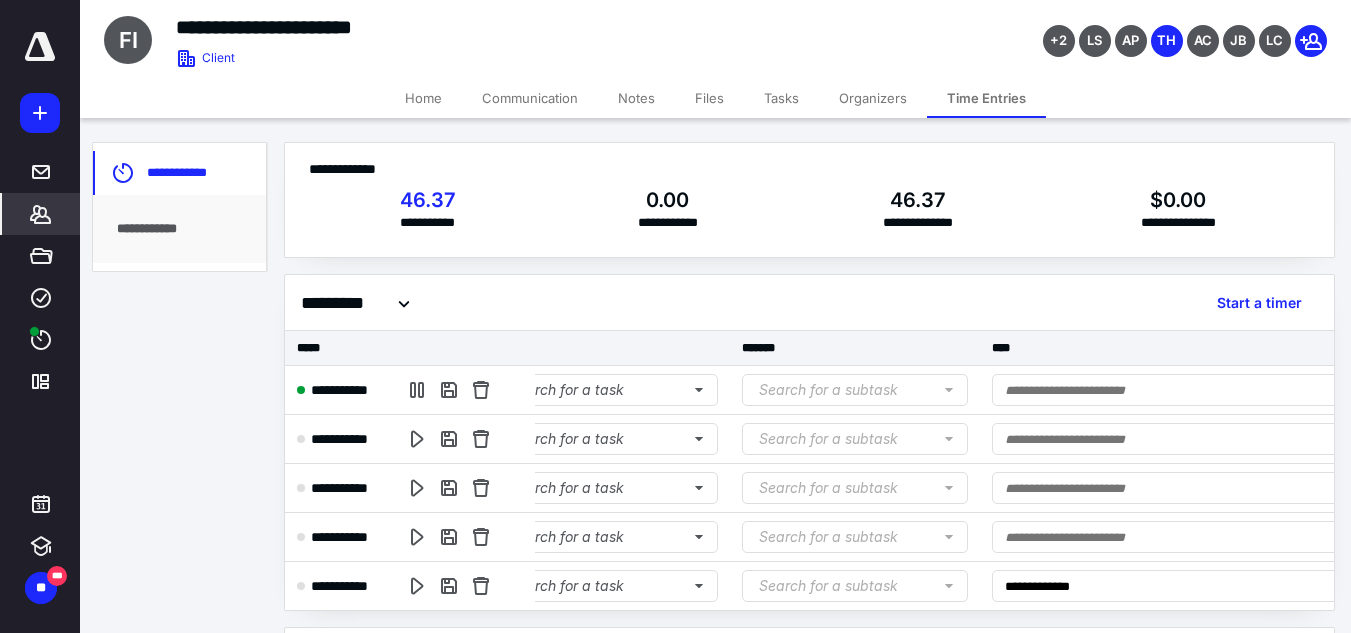 scroll, scrollTop: 0, scrollLeft: 437, axis: horizontal 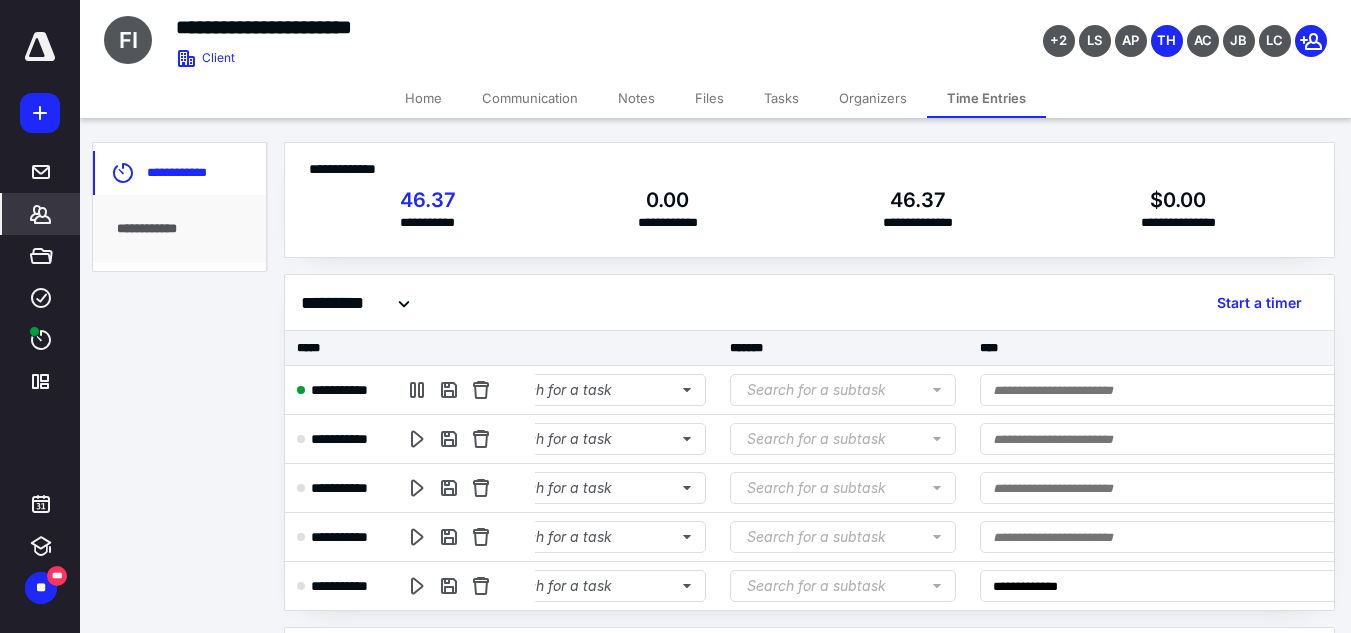 click at bounding box center (1168, 390) 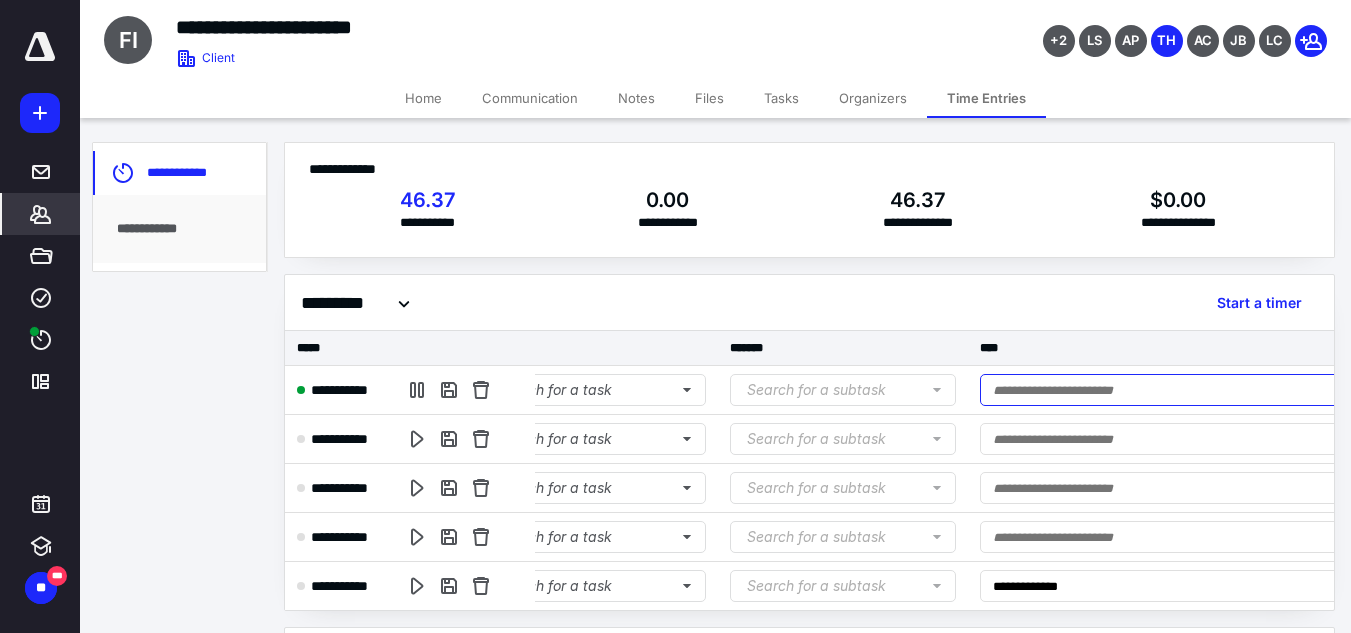 click at bounding box center (1168, 390) 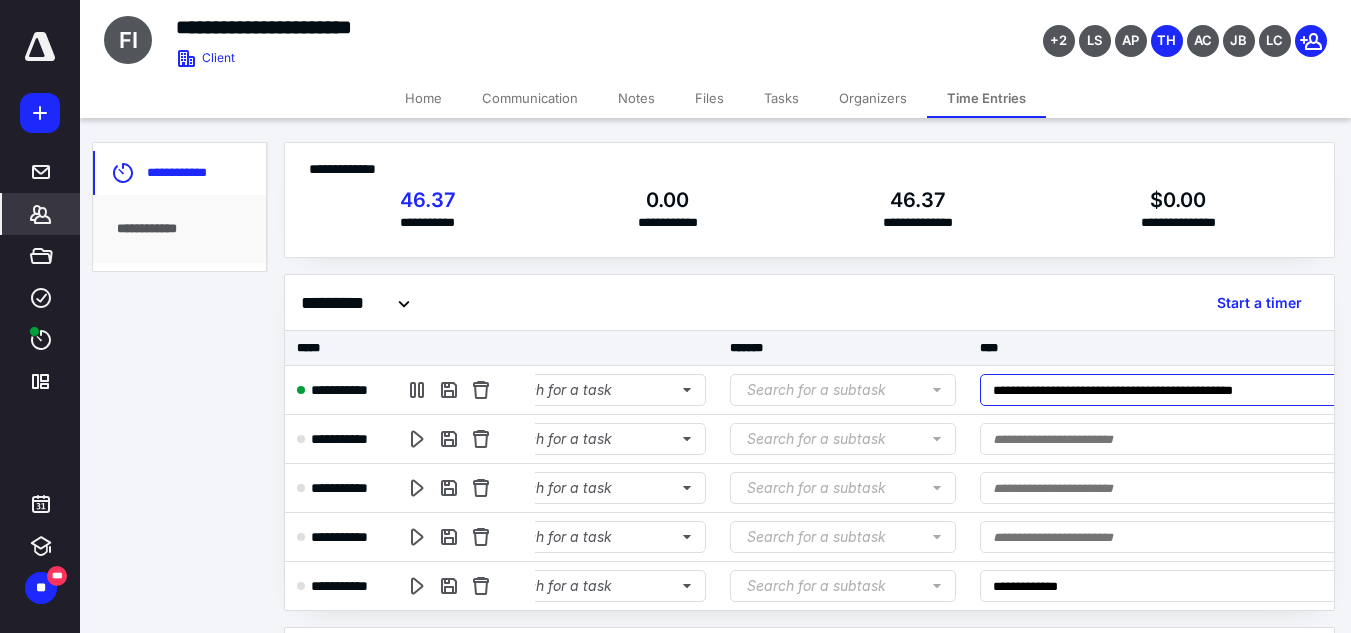type on "**********" 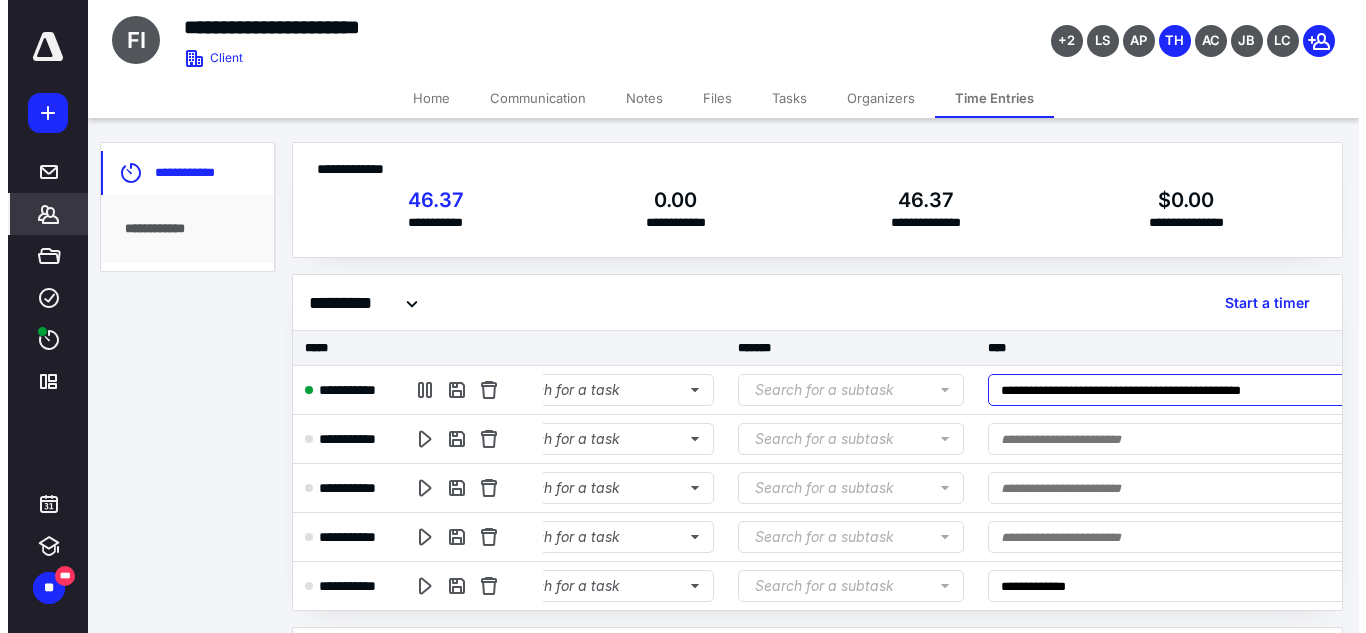 scroll, scrollTop: 0, scrollLeft: 0, axis: both 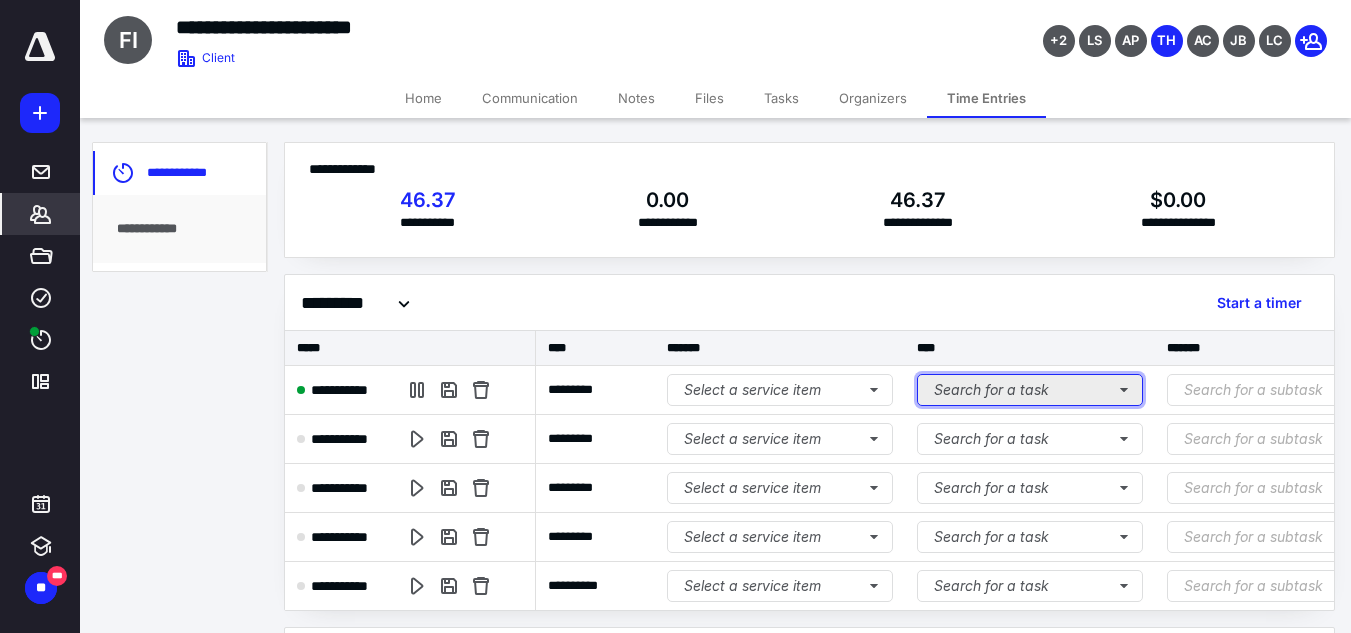 click on "Search for a task" at bounding box center (1030, 390) 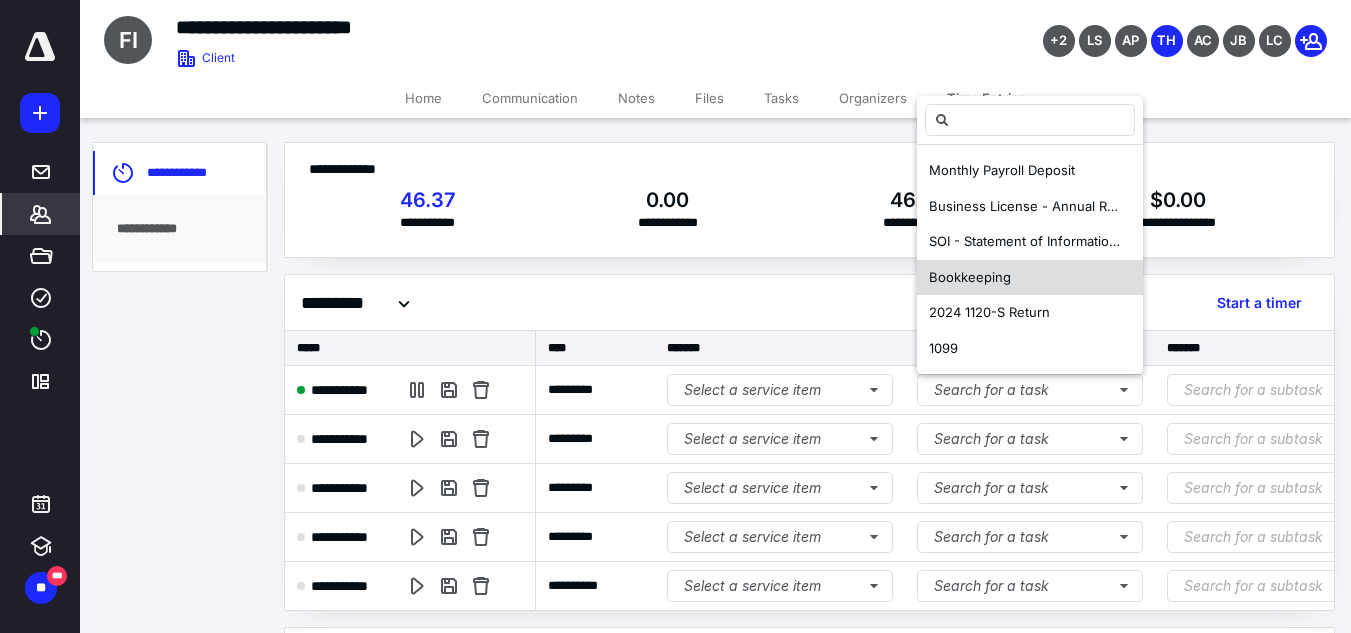 click on "Bookkeeping" at bounding box center [970, 277] 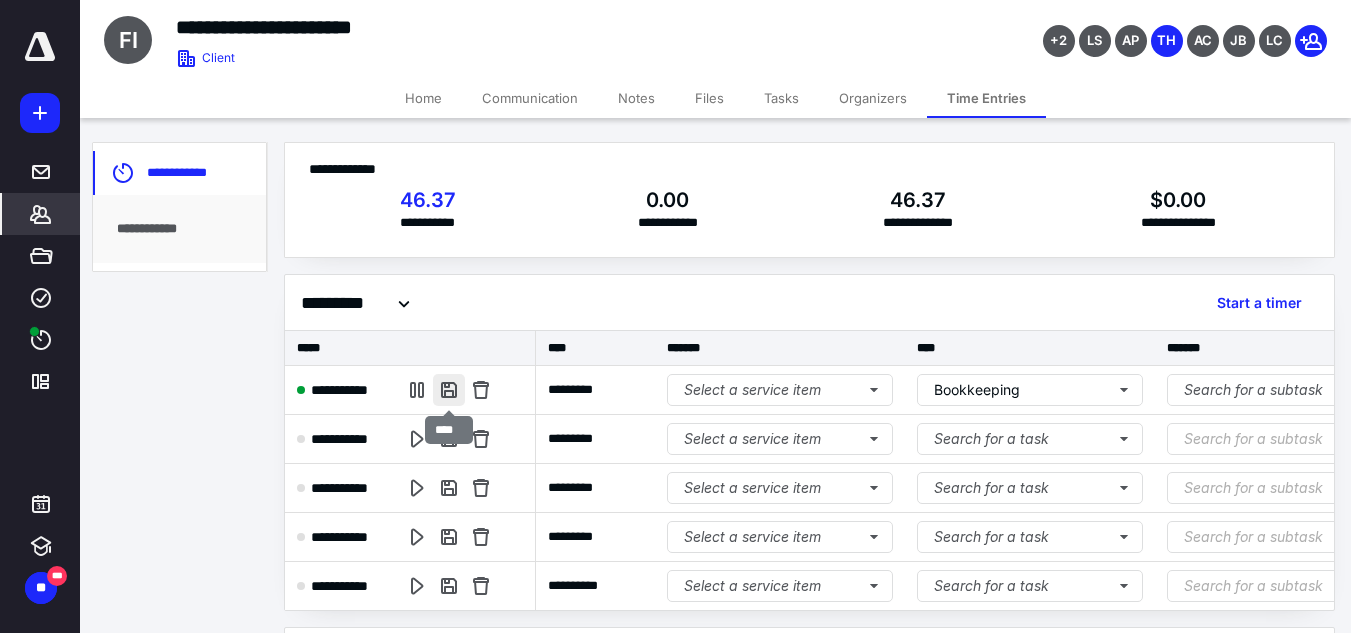 click at bounding box center (449, 390) 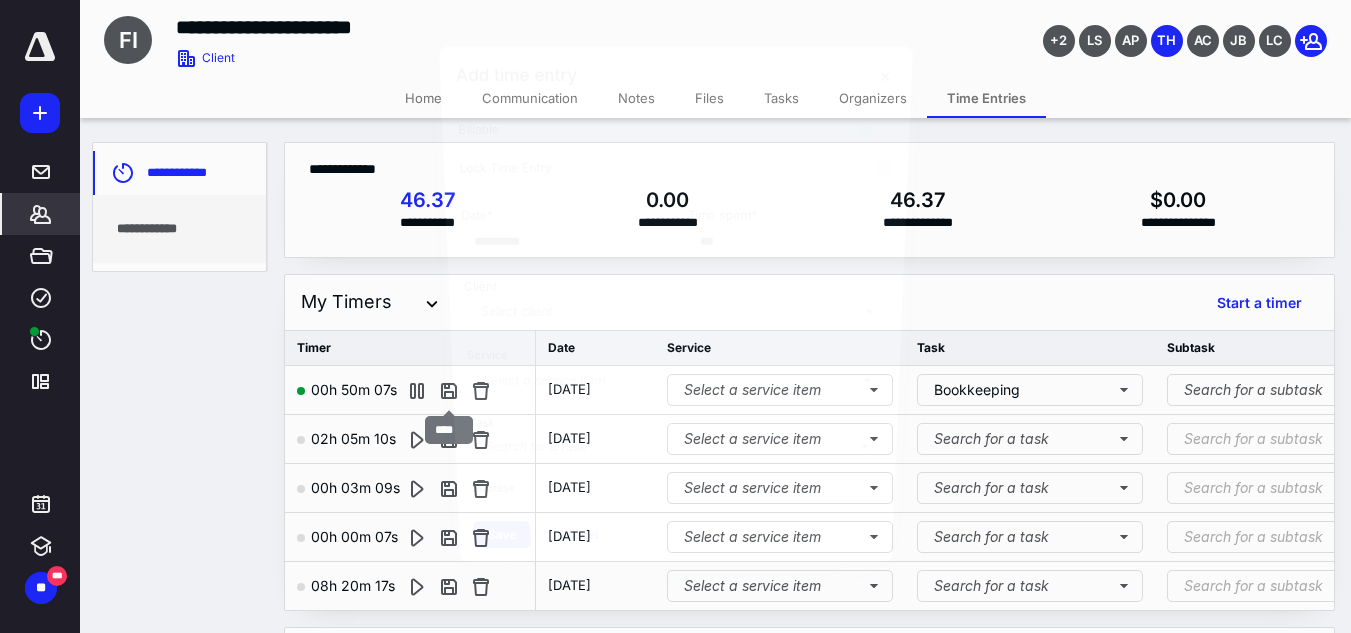 type on "***" 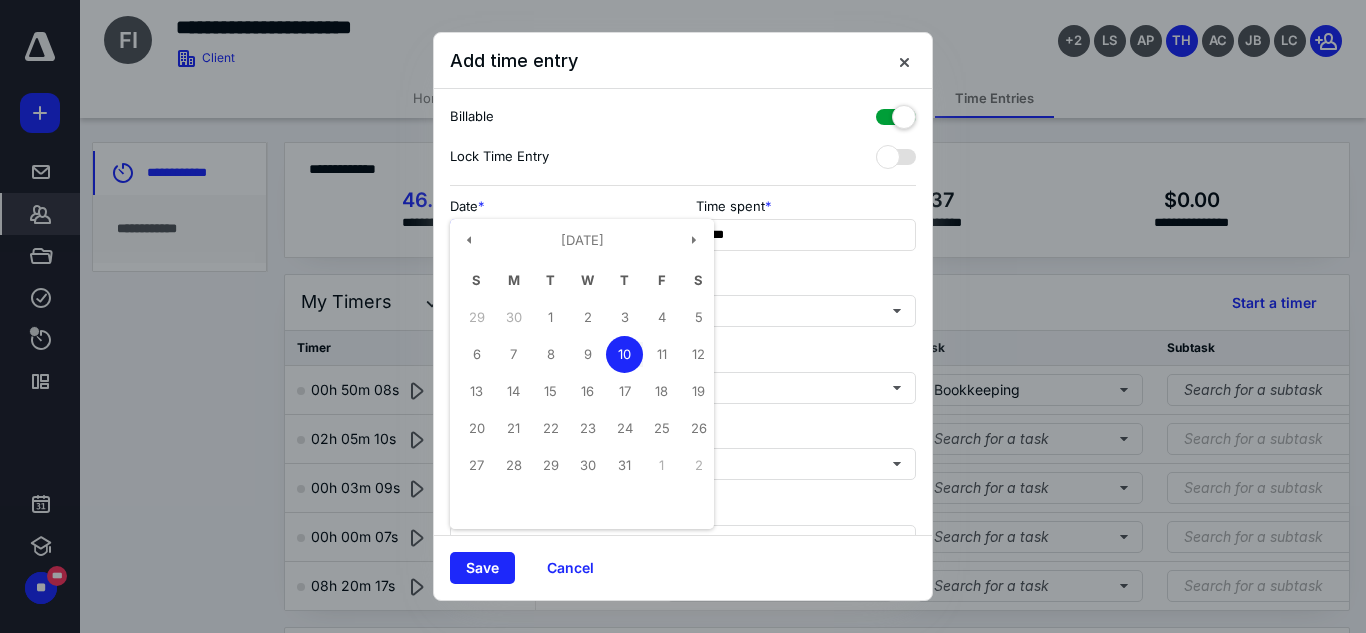 click on "**********" at bounding box center [560, 235] 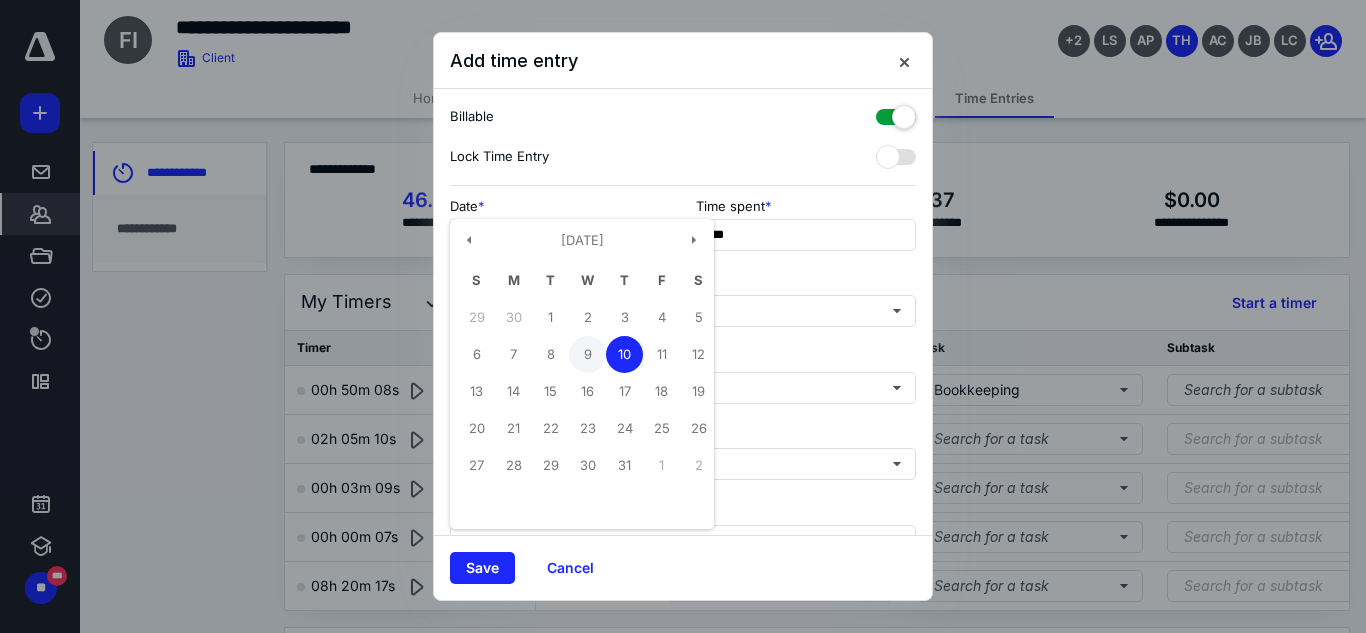 click on "9" at bounding box center (587, 354) 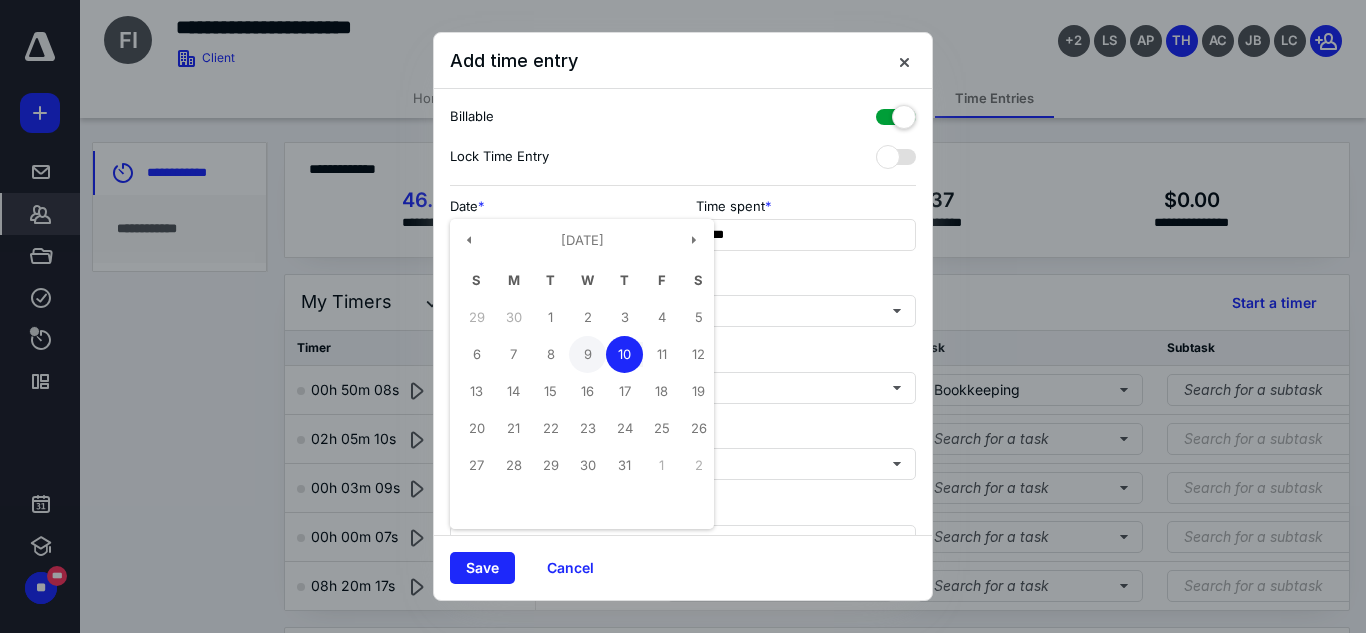 type on "**********" 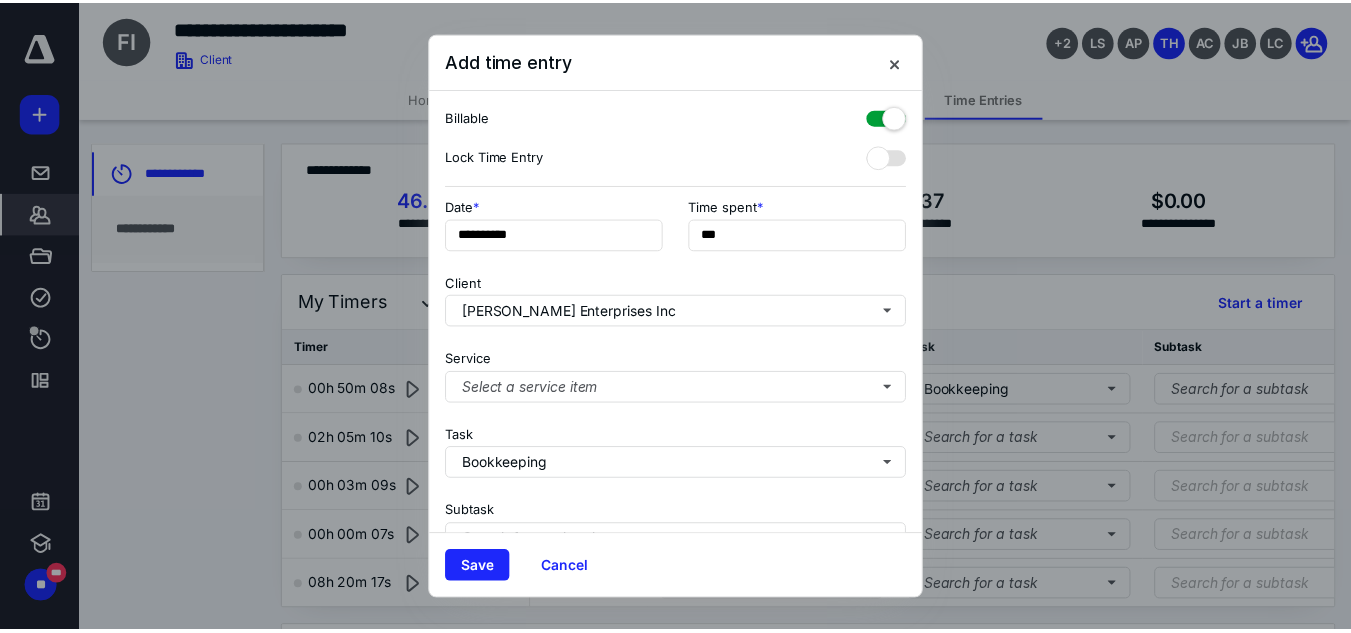 scroll, scrollTop: 269, scrollLeft: 0, axis: vertical 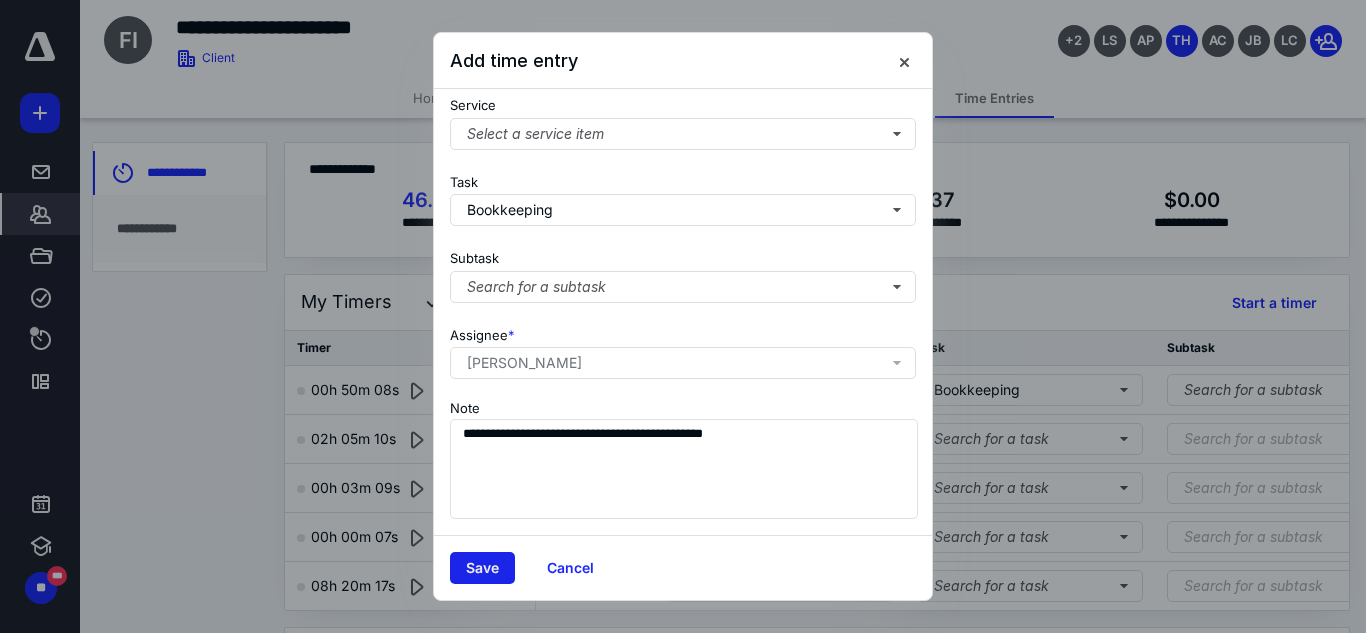 click on "Save" at bounding box center [482, 568] 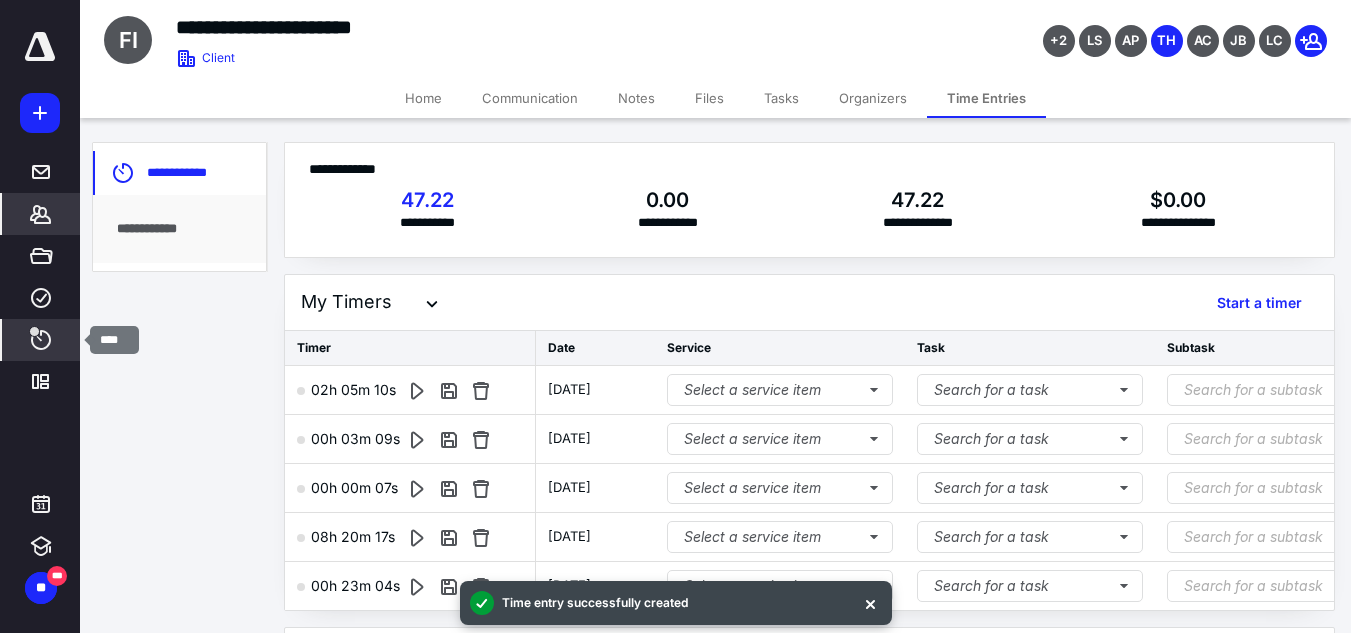 click 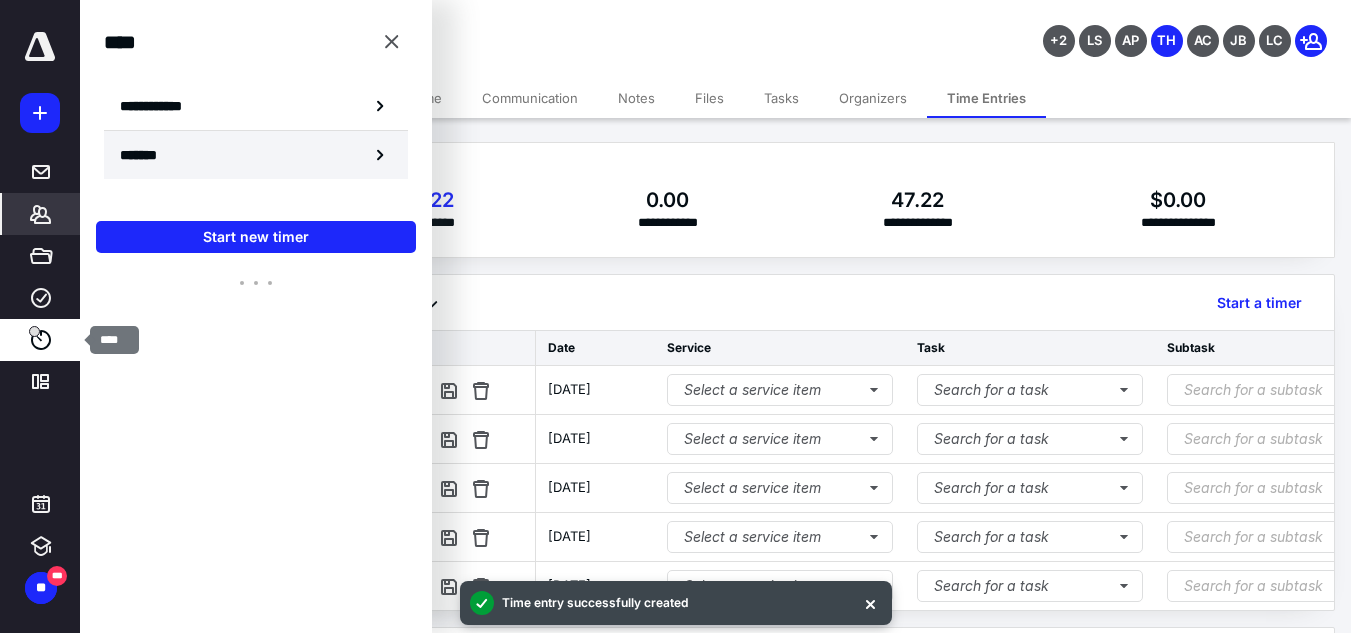 click on "*******" at bounding box center (146, 155) 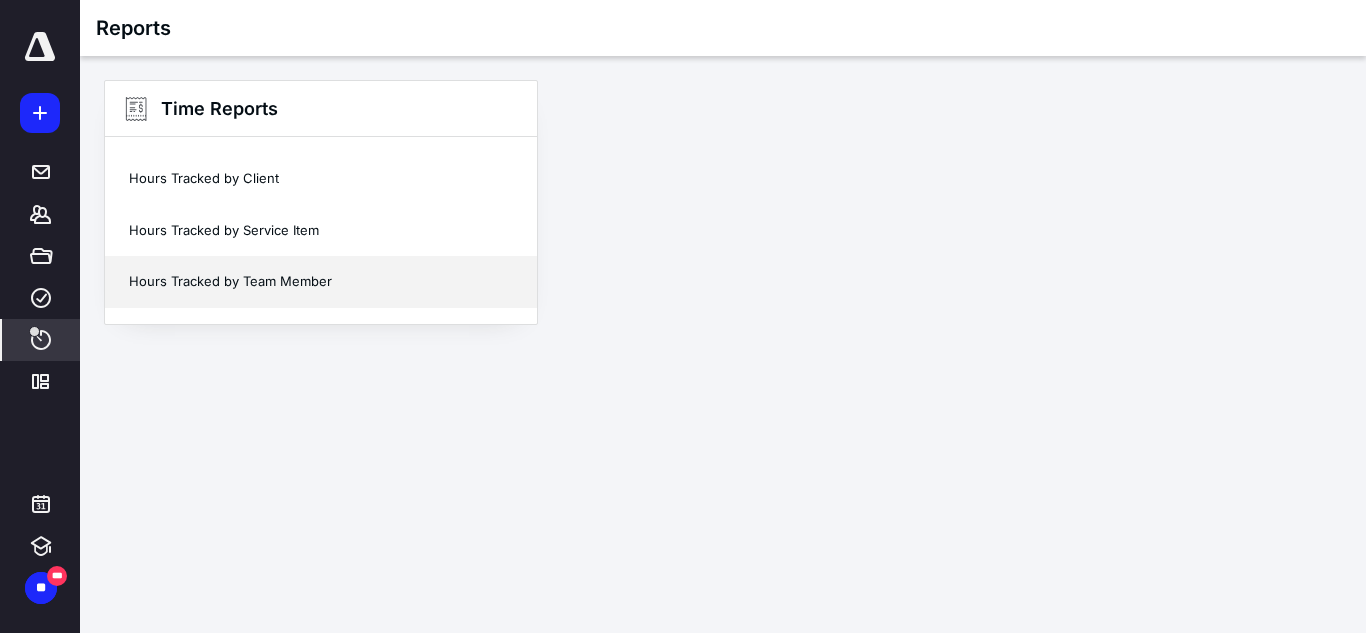 click on "Hours Tracked by Team Member" at bounding box center [321, 282] 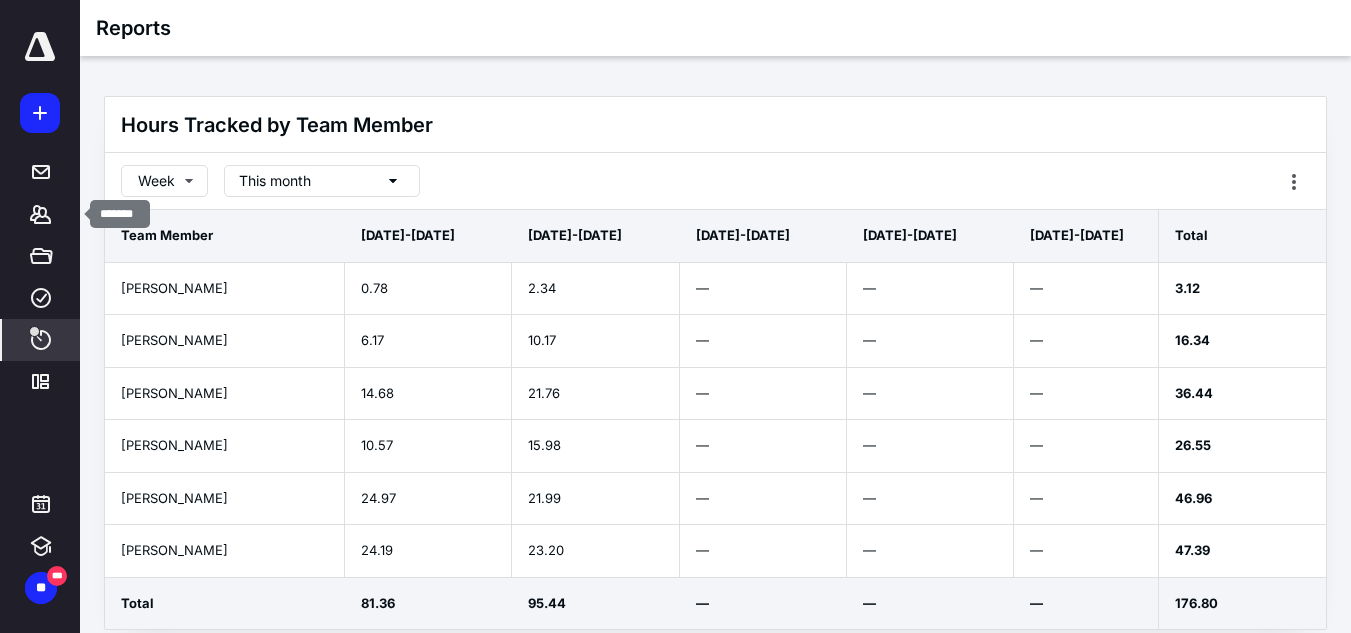 drag, startPoint x: 34, startPoint y: 206, endPoint x: 248, endPoint y: 255, distance: 219.53815 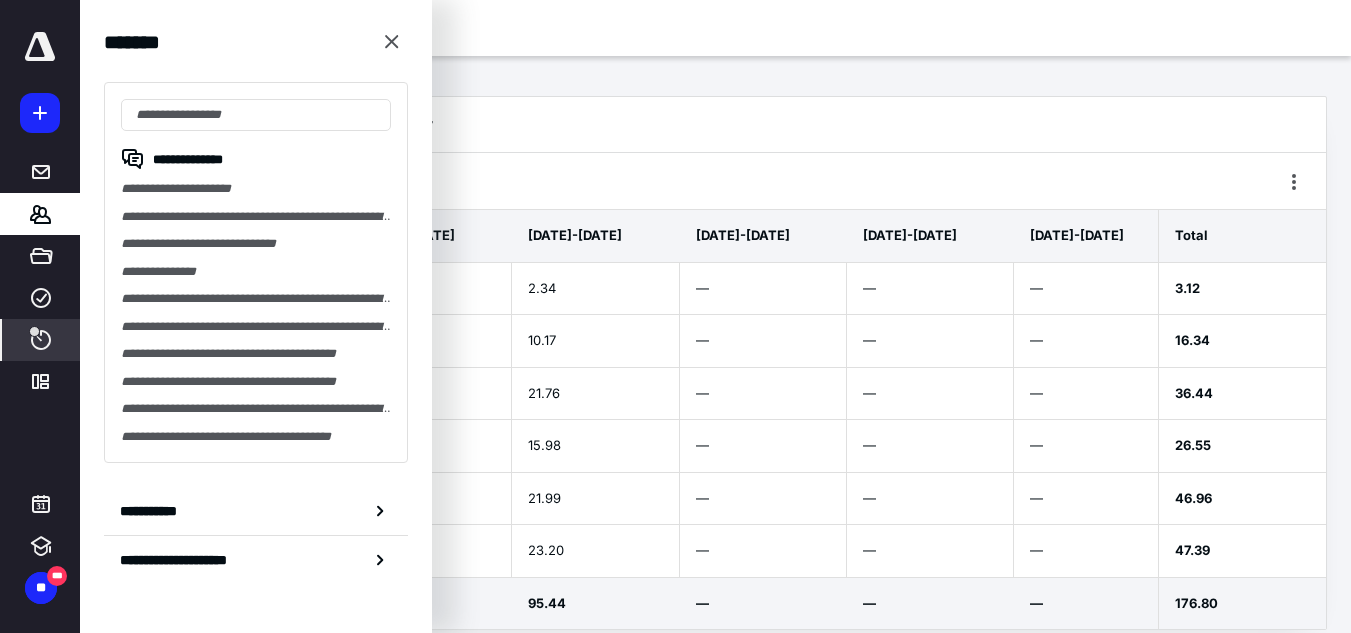 drag, startPoint x: 193, startPoint y: 188, endPoint x: 228, endPoint y: 195, distance: 35.69314 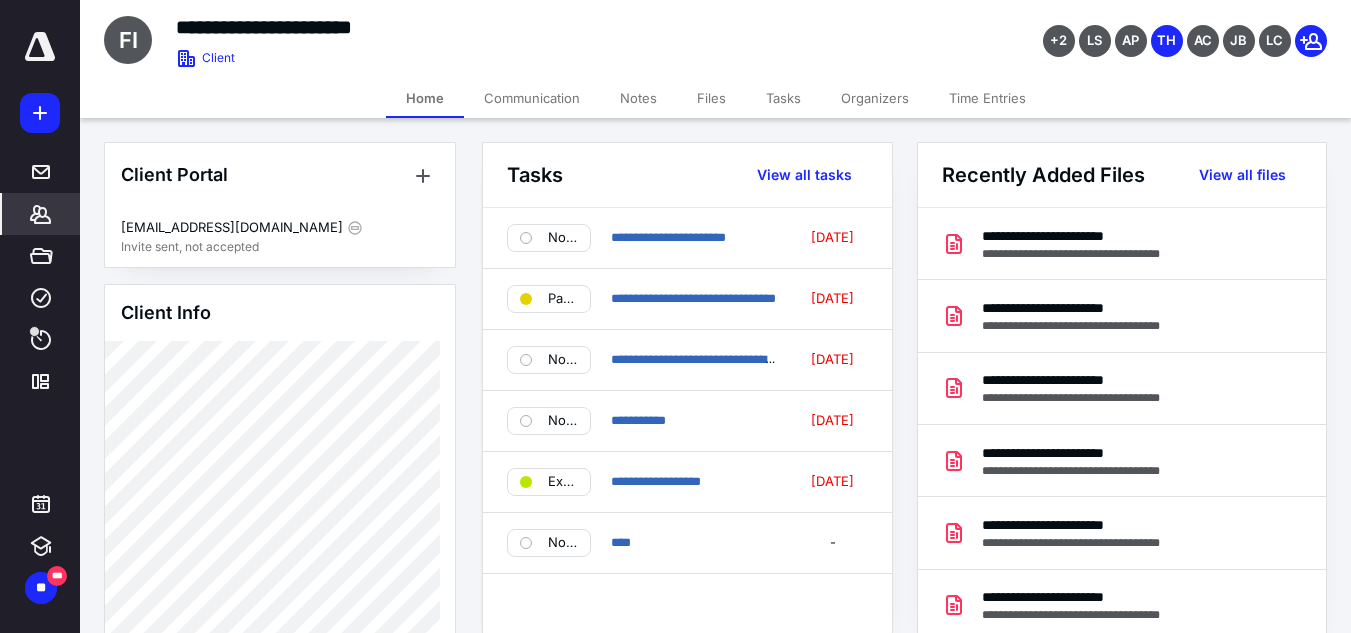 click on "Time Entries" at bounding box center [987, 98] 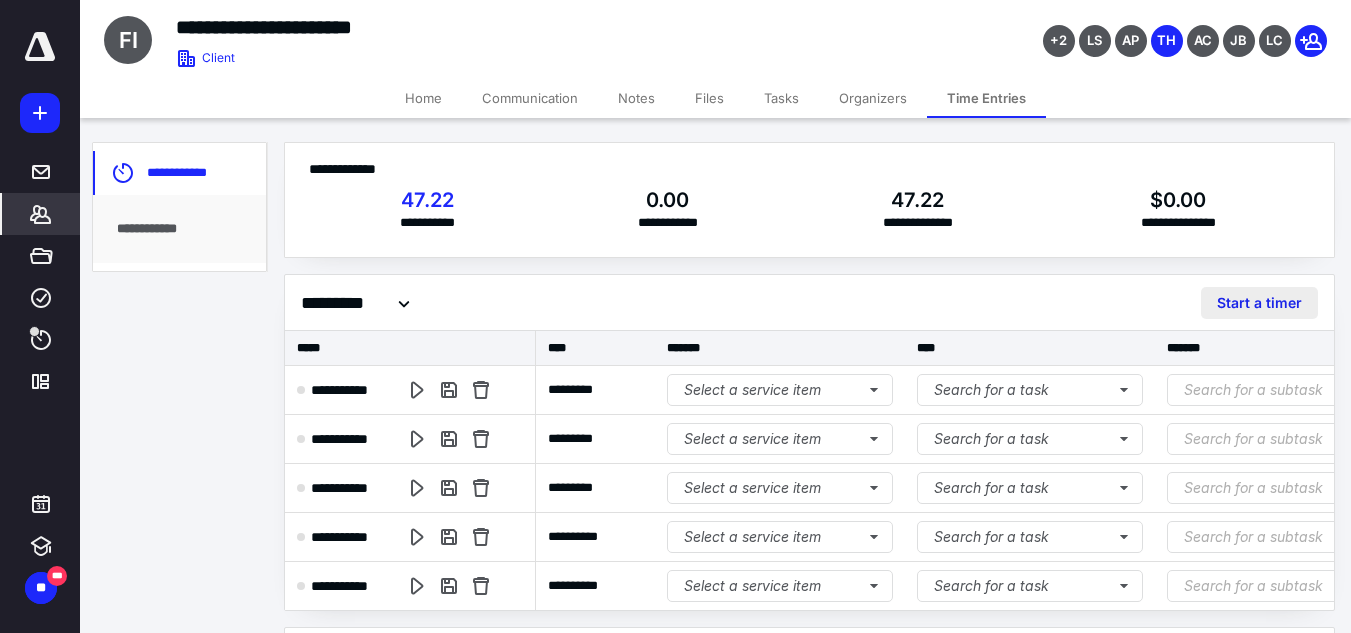 click on "Start a timer" at bounding box center (1259, 303) 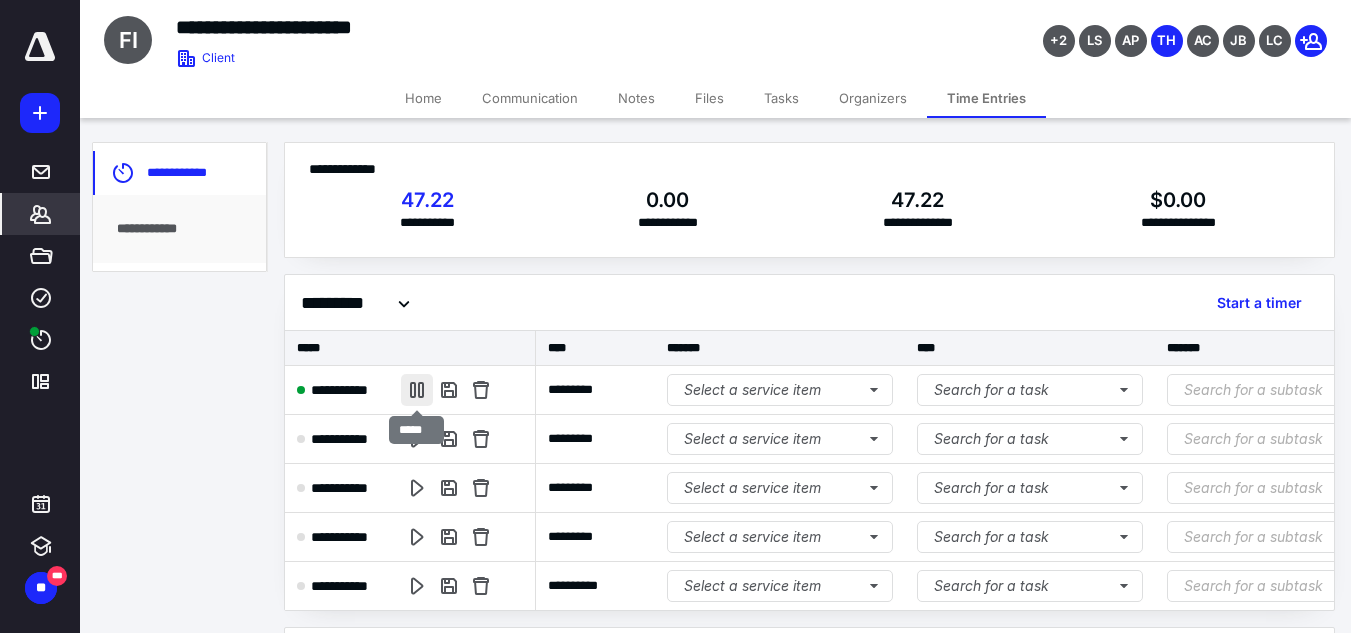 click at bounding box center (417, 390) 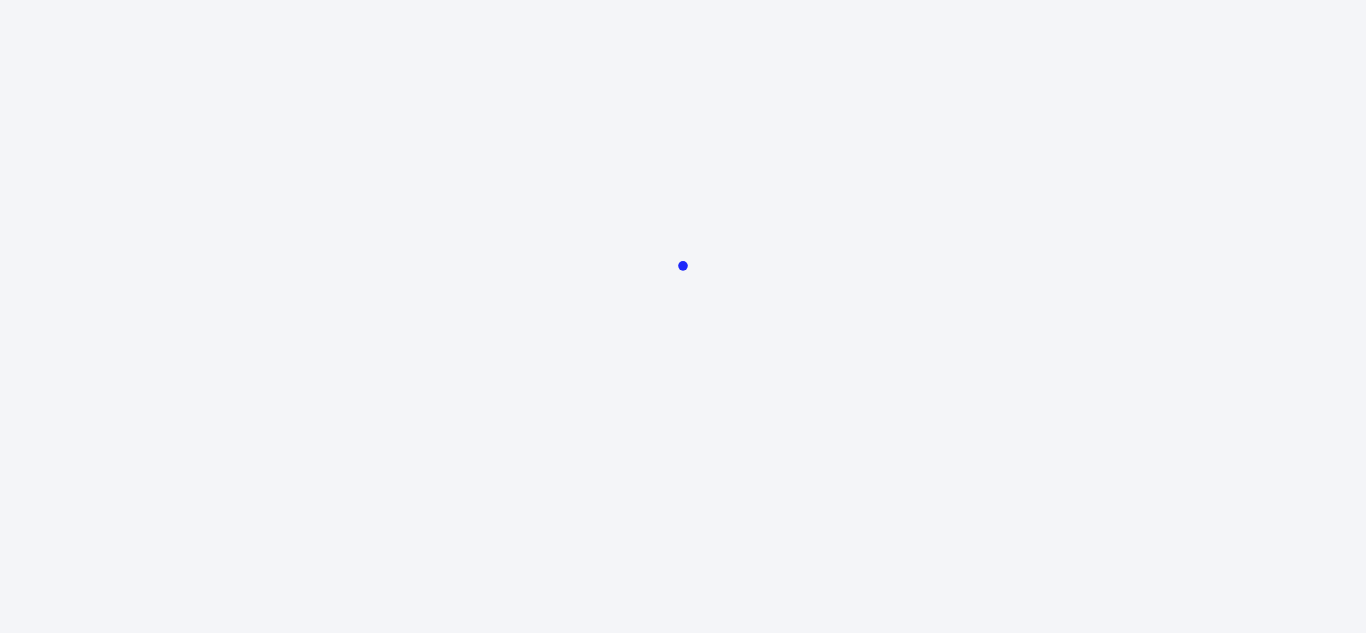 scroll, scrollTop: 0, scrollLeft: 0, axis: both 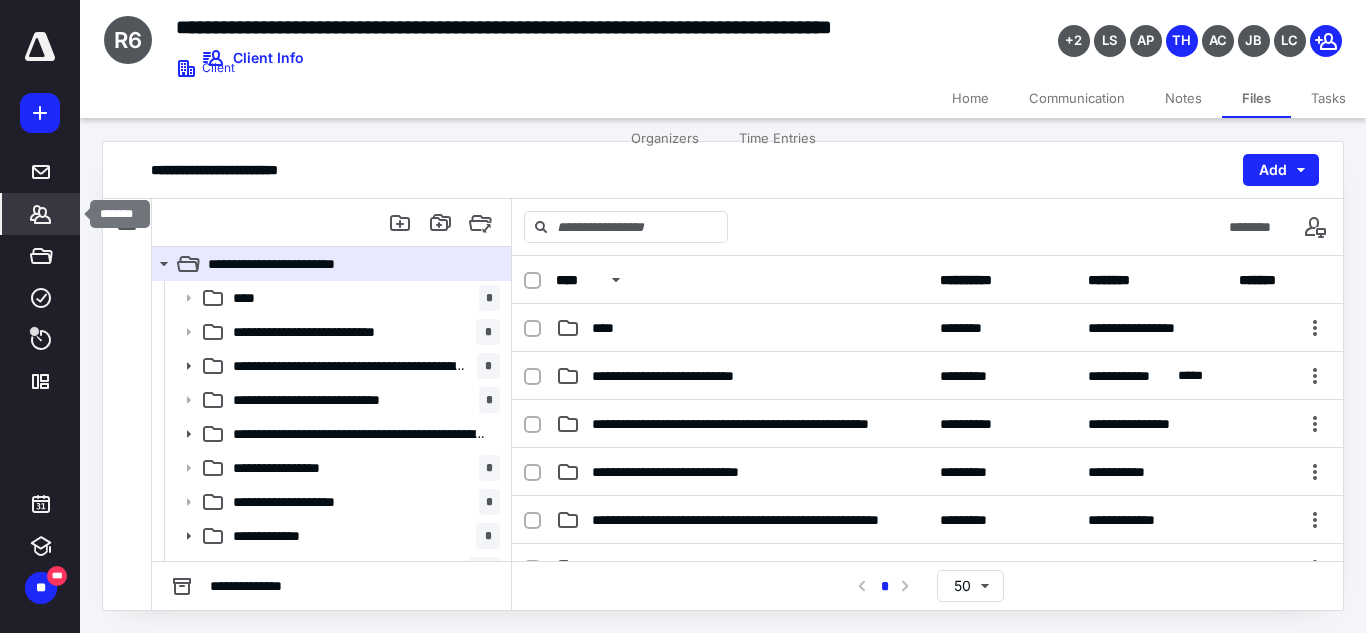 click 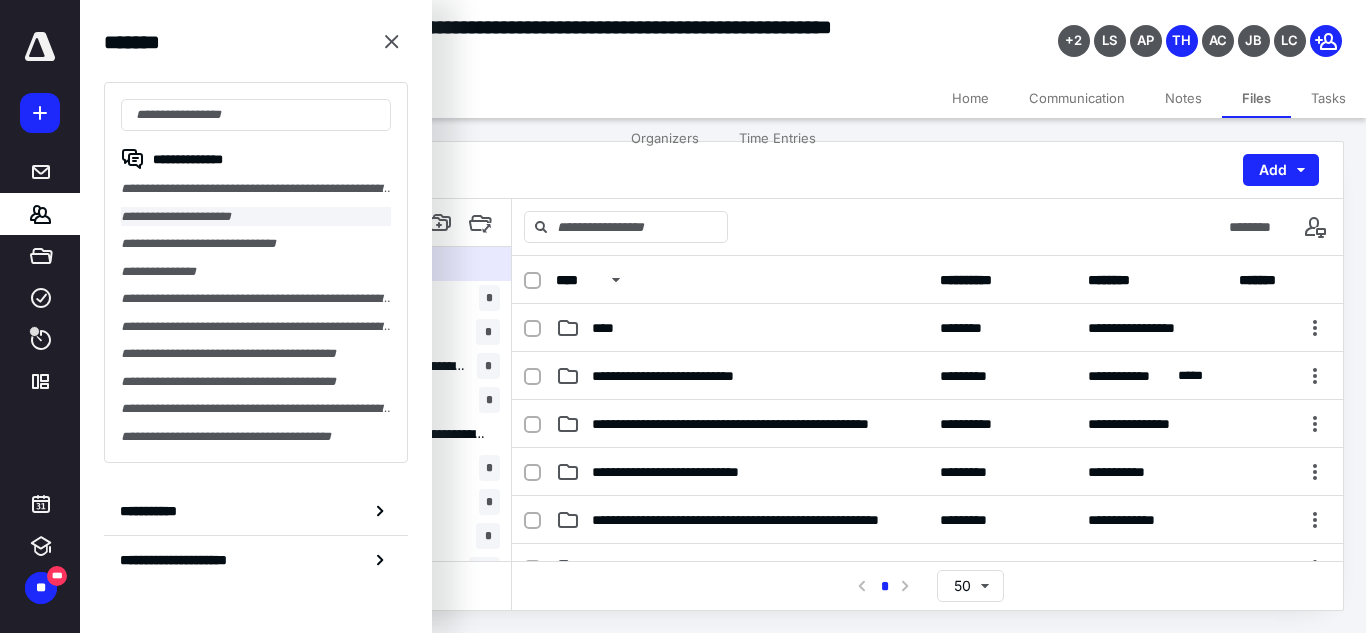click on "**********" at bounding box center [256, 217] 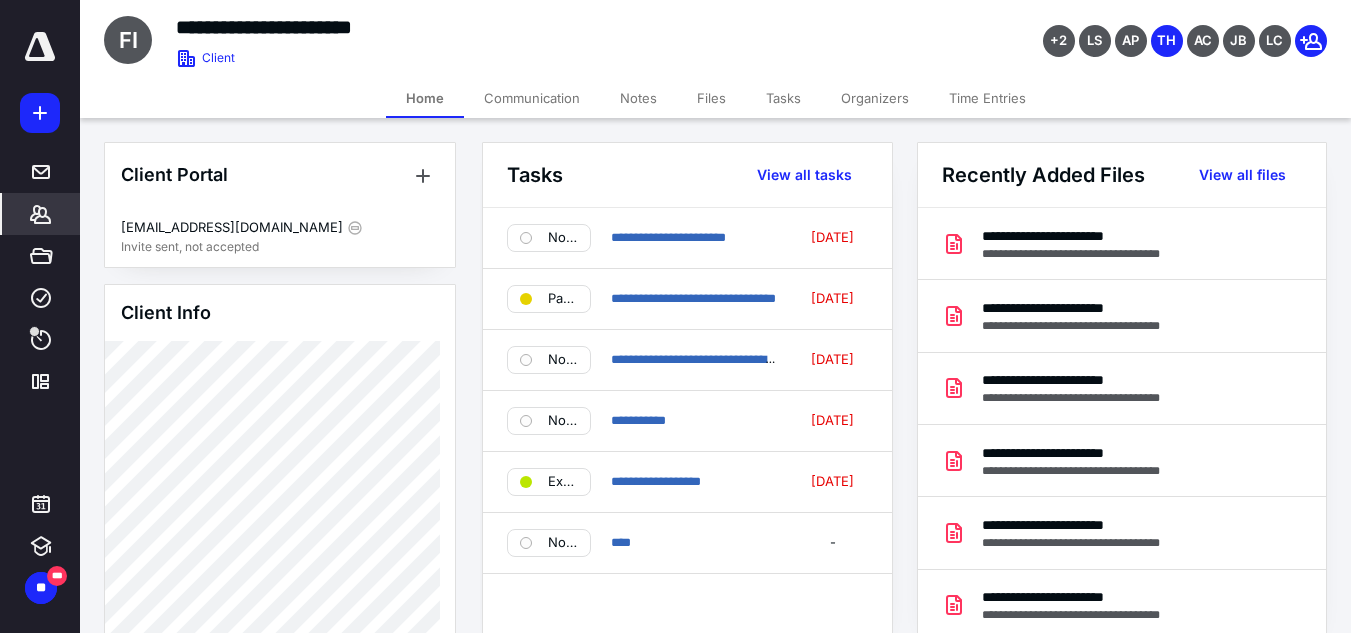 drag, startPoint x: 708, startPoint y: 96, endPoint x: 250, endPoint y: 71, distance: 458.6818 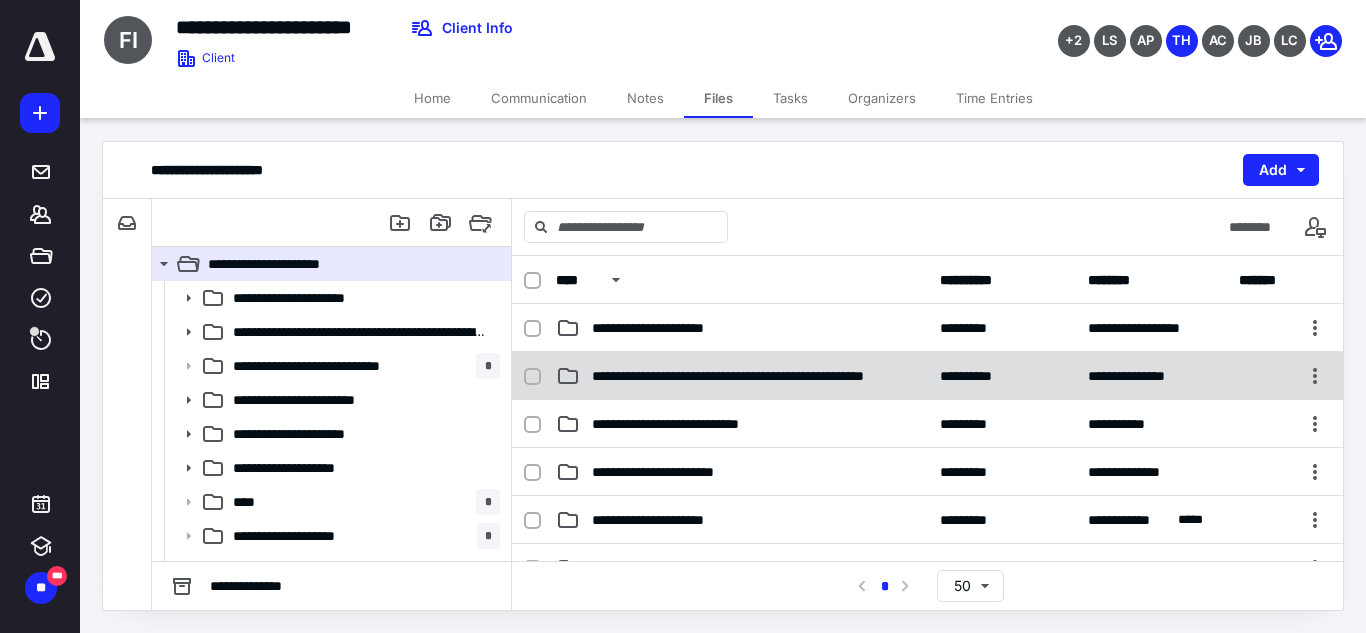 click on "**********" at bounding box center (750, 376) 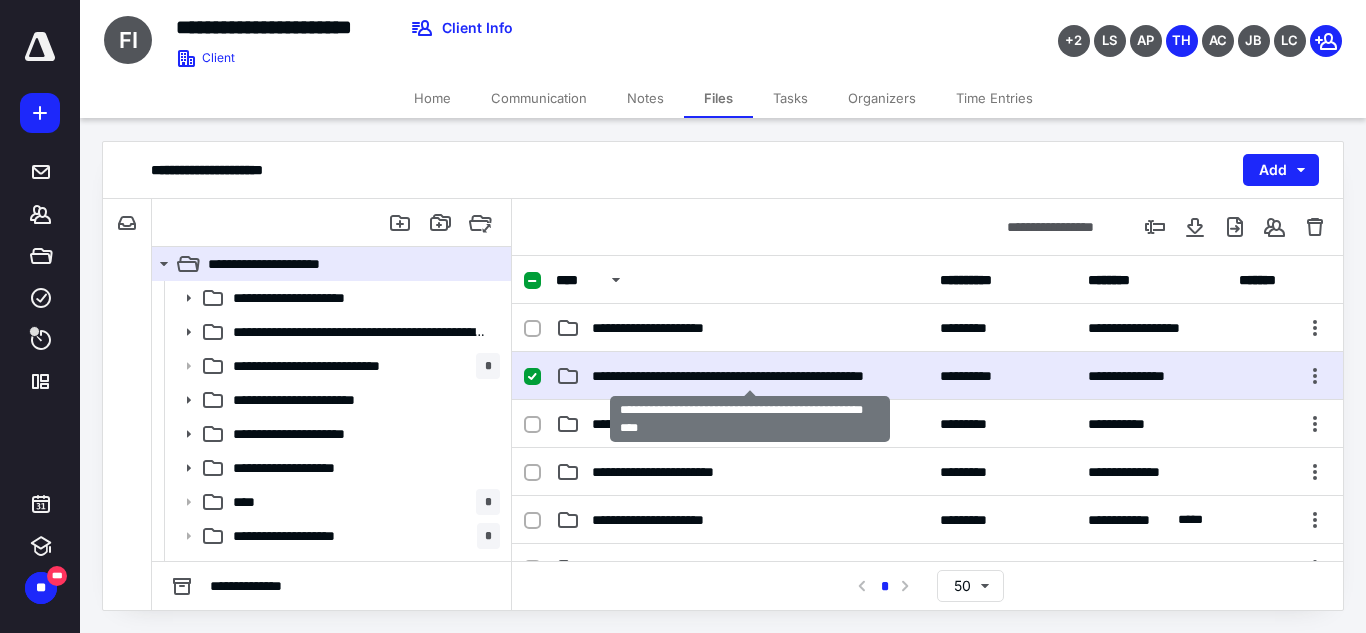 click on "**********" at bounding box center [750, 376] 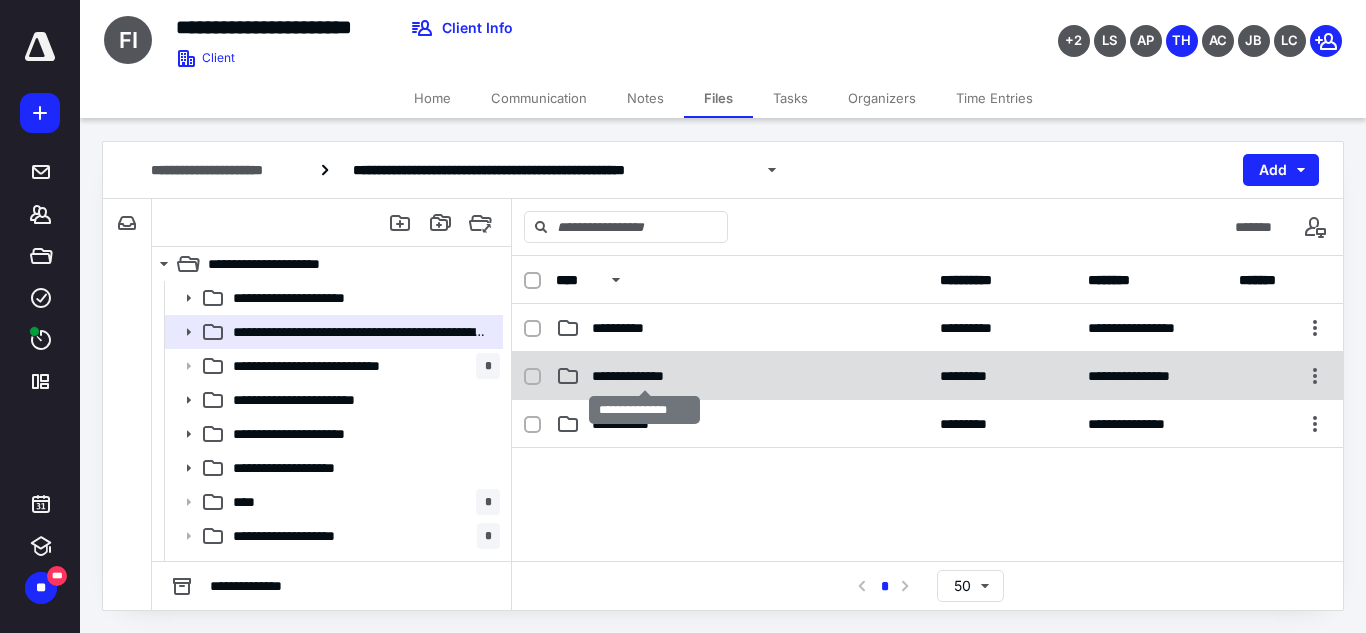 click on "**********" at bounding box center (644, 376) 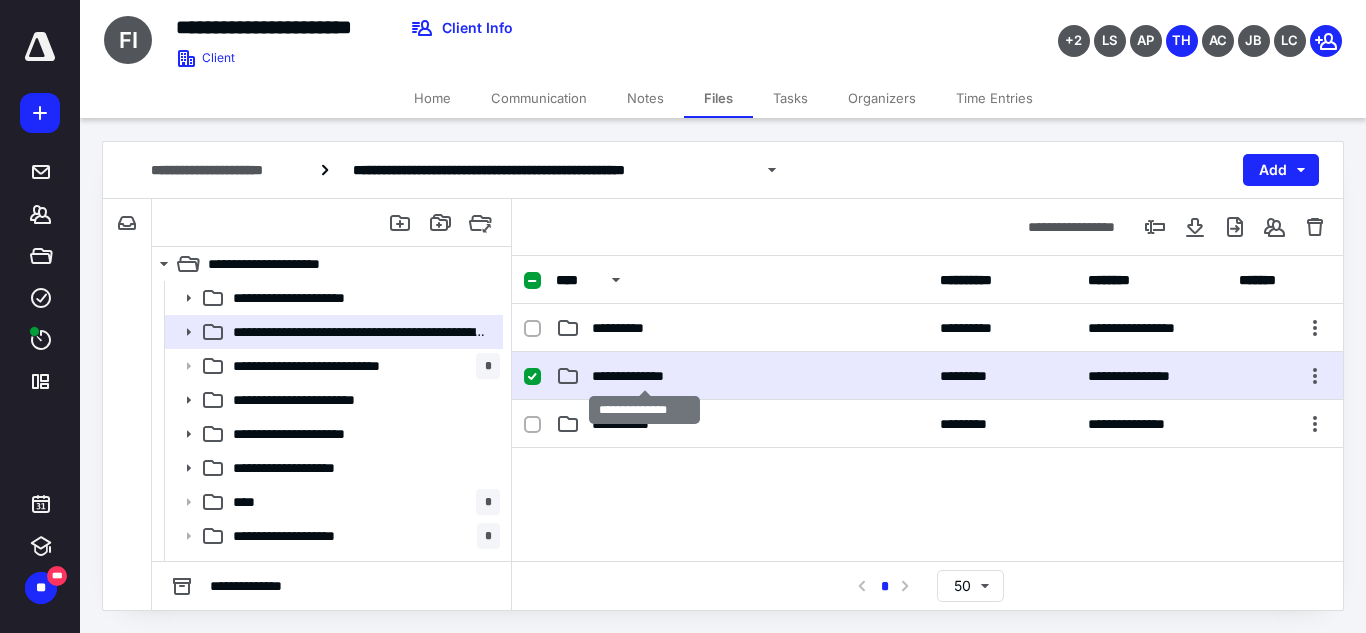 click on "**********" at bounding box center [644, 376] 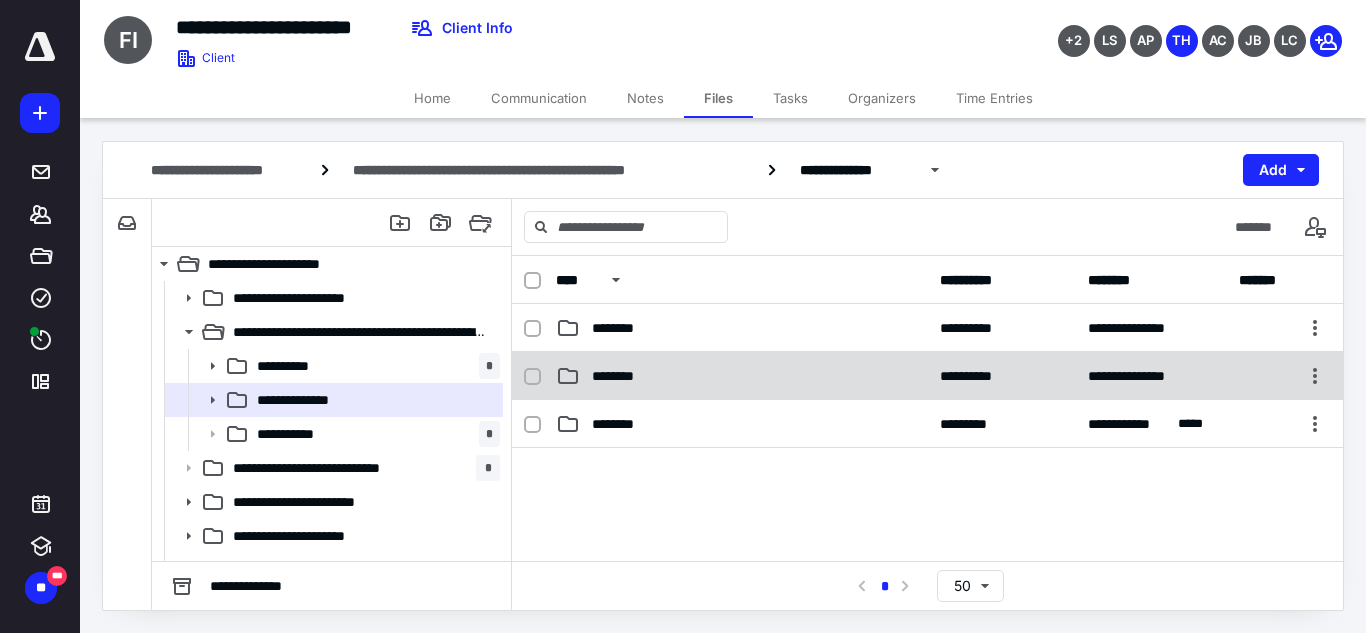 click on "********" at bounding box center (742, 376) 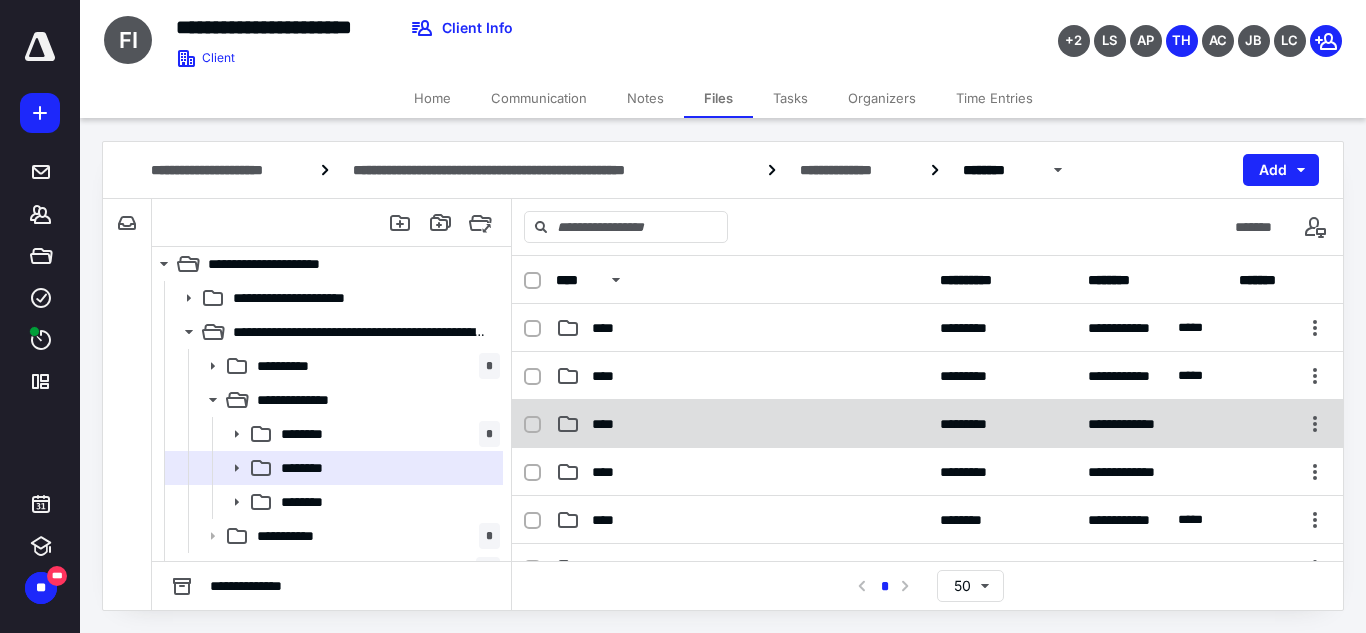 scroll, scrollTop: 100, scrollLeft: 0, axis: vertical 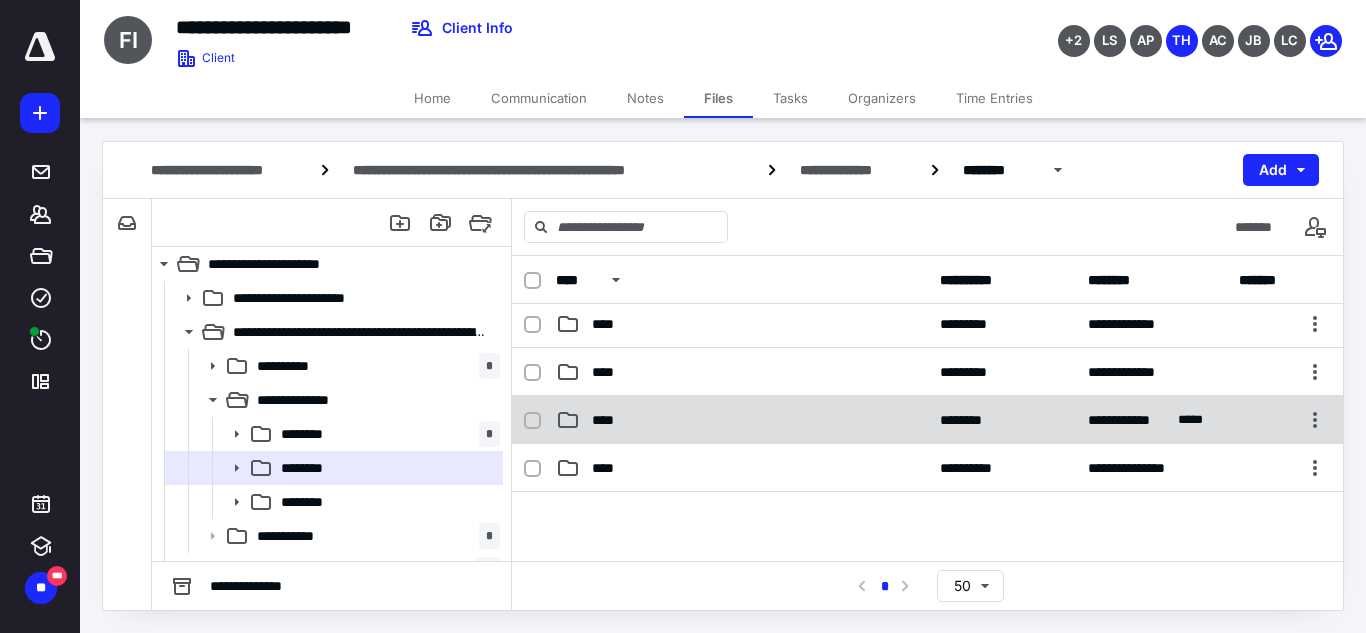 click on "****" at bounding box center (742, 420) 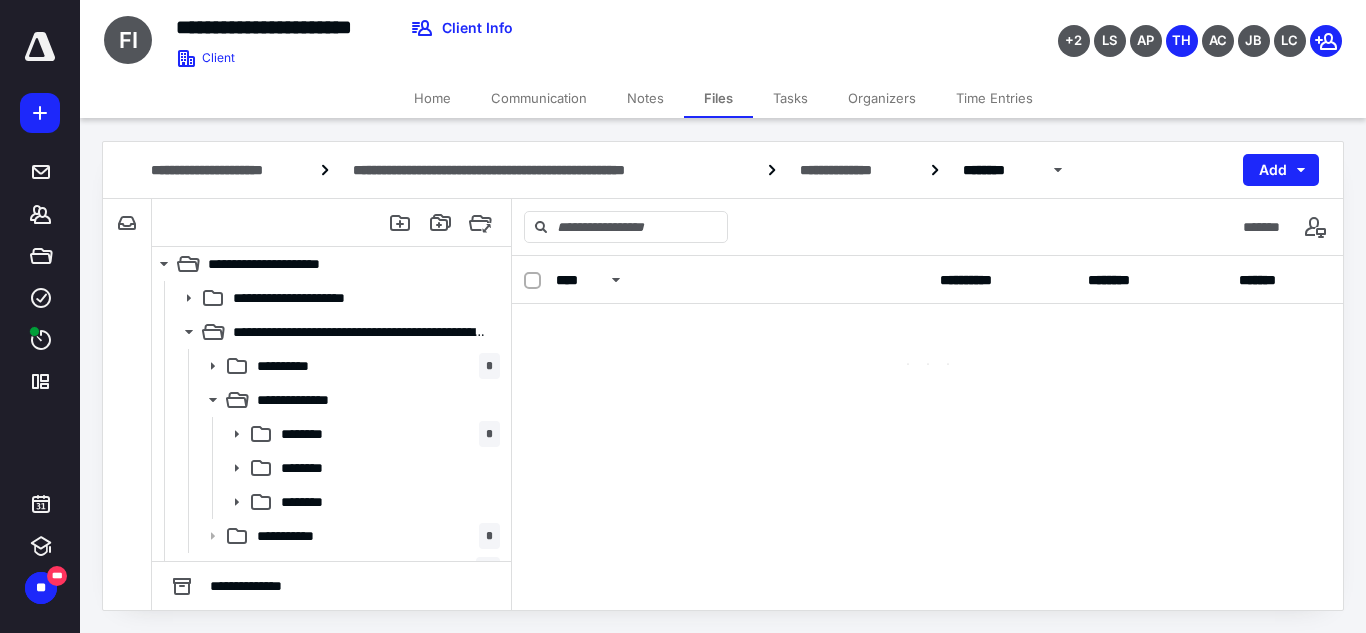 scroll, scrollTop: 0, scrollLeft: 0, axis: both 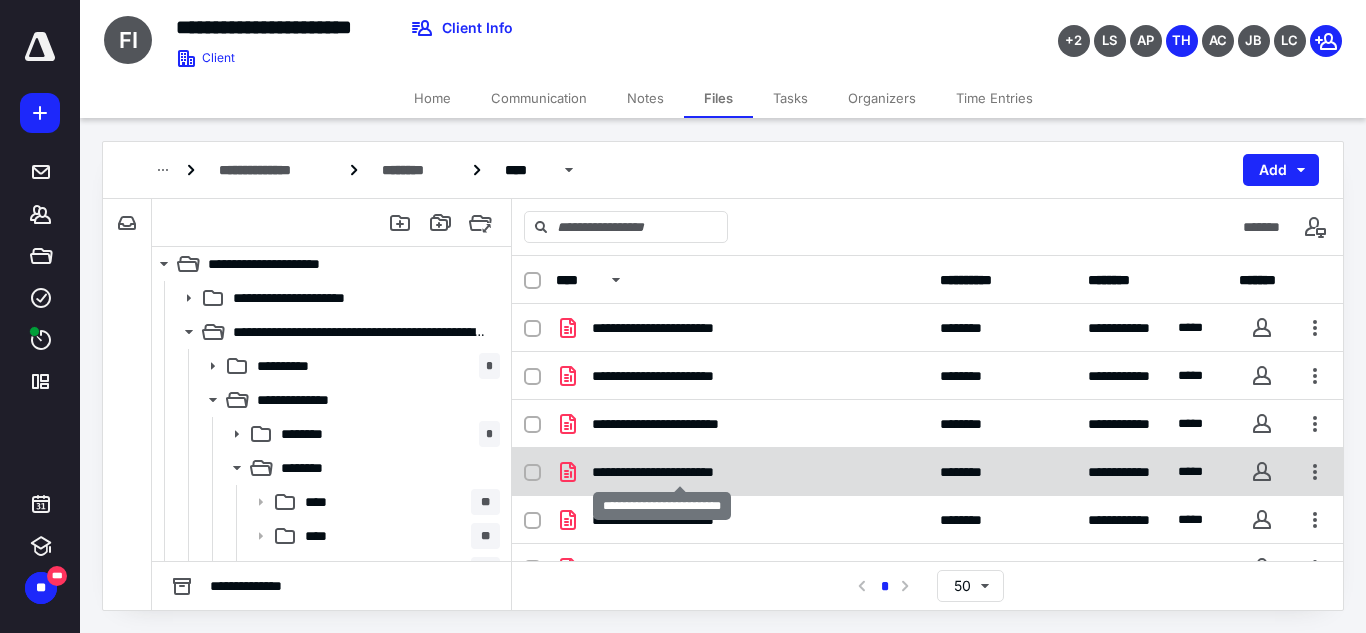 click on "**********" at bounding box center (680, 472) 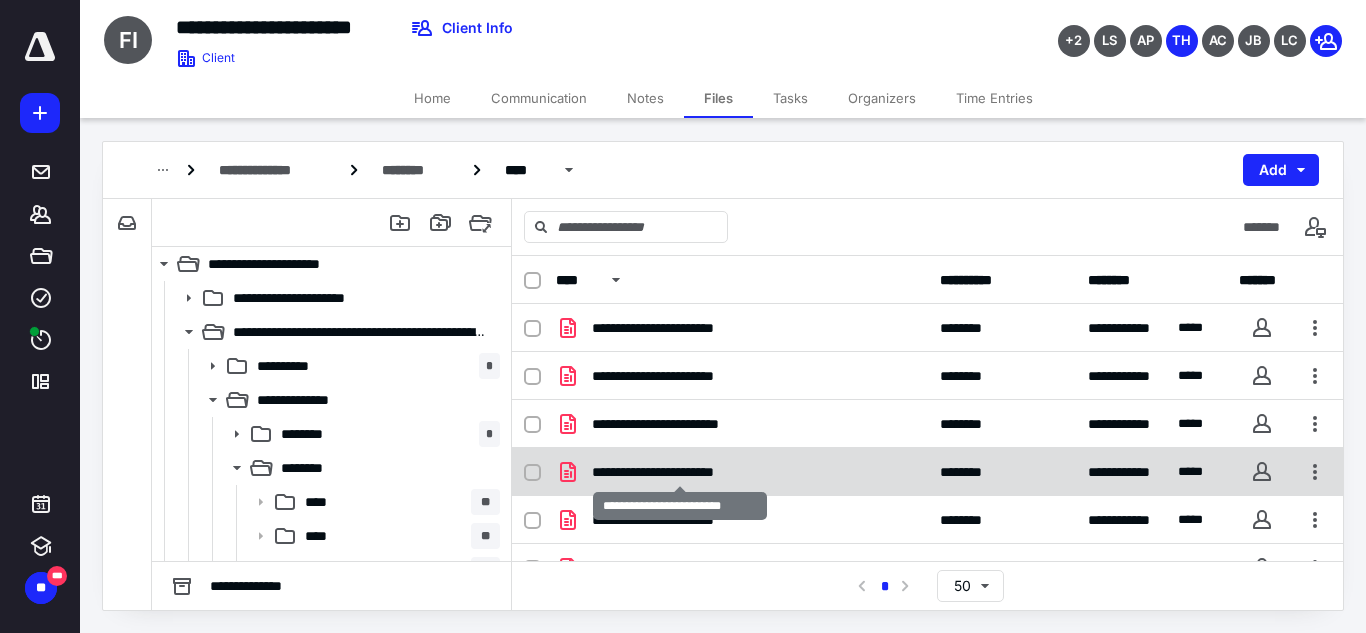 click on "**********" at bounding box center [680, 472] 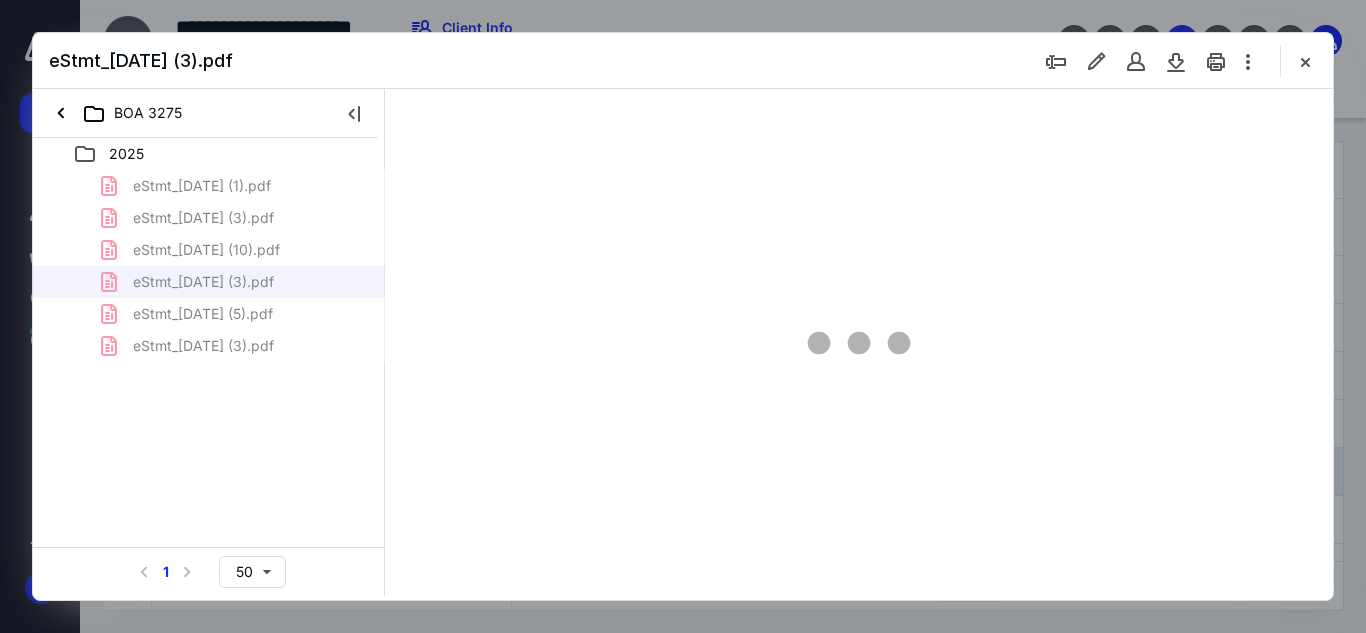 scroll, scrollTop: 0, scrollLeft: 0, axis: both 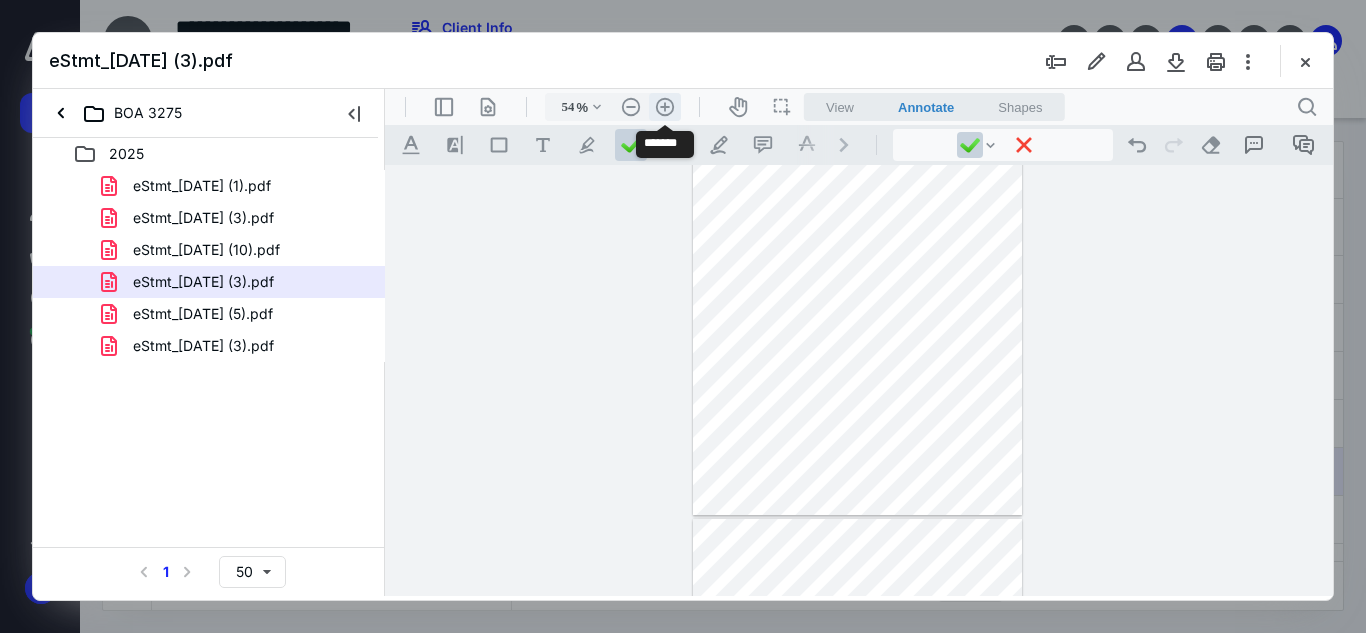 click on ".cls-1{fill:#abb0c4;} icon - header - zoom - in - line" at bounding box center (665, 107) 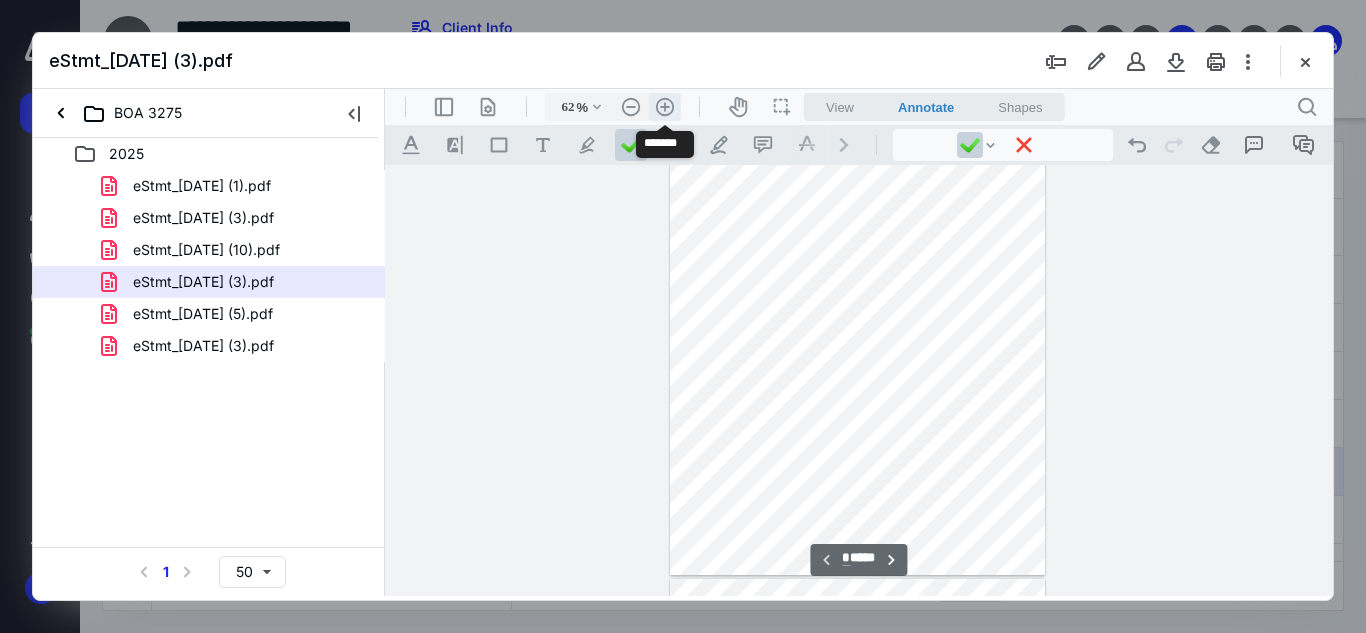 click on ".cls-1{fill:#abb0c4;} icon - header - zoom - in - line" at bounding box center [665, 107] 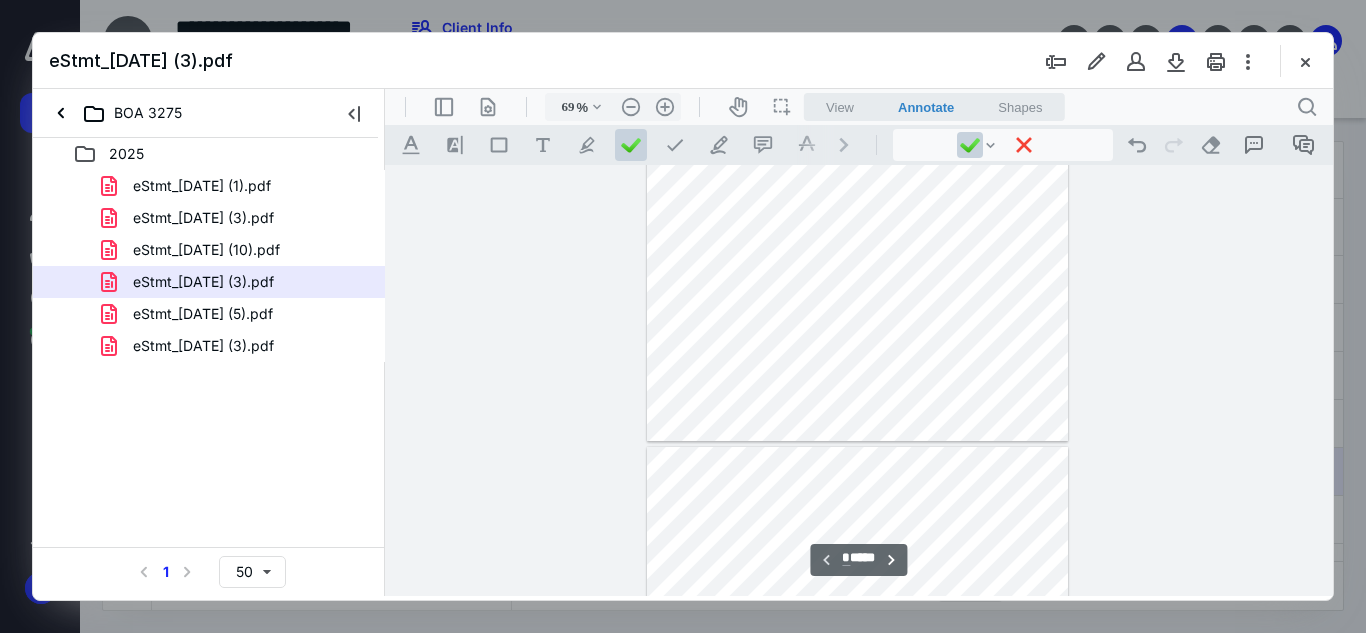 type on "*" 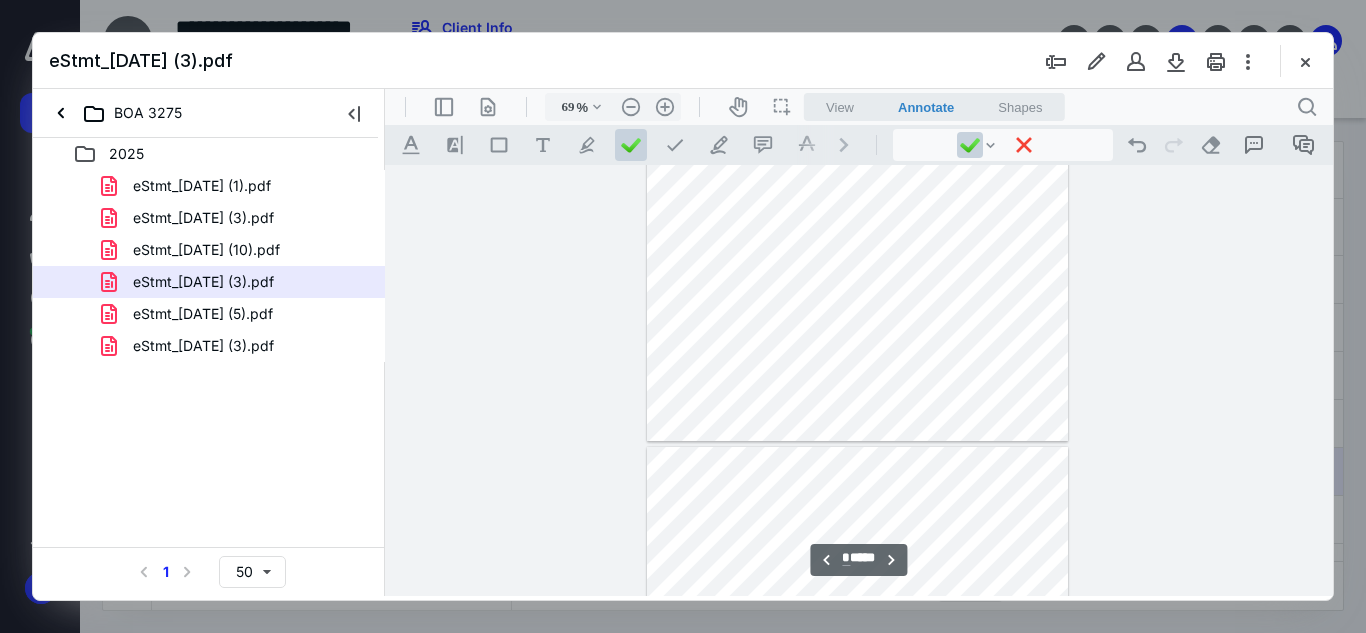 scroll, scrollTop: 650, scrollLeft: 0, axis: vertical 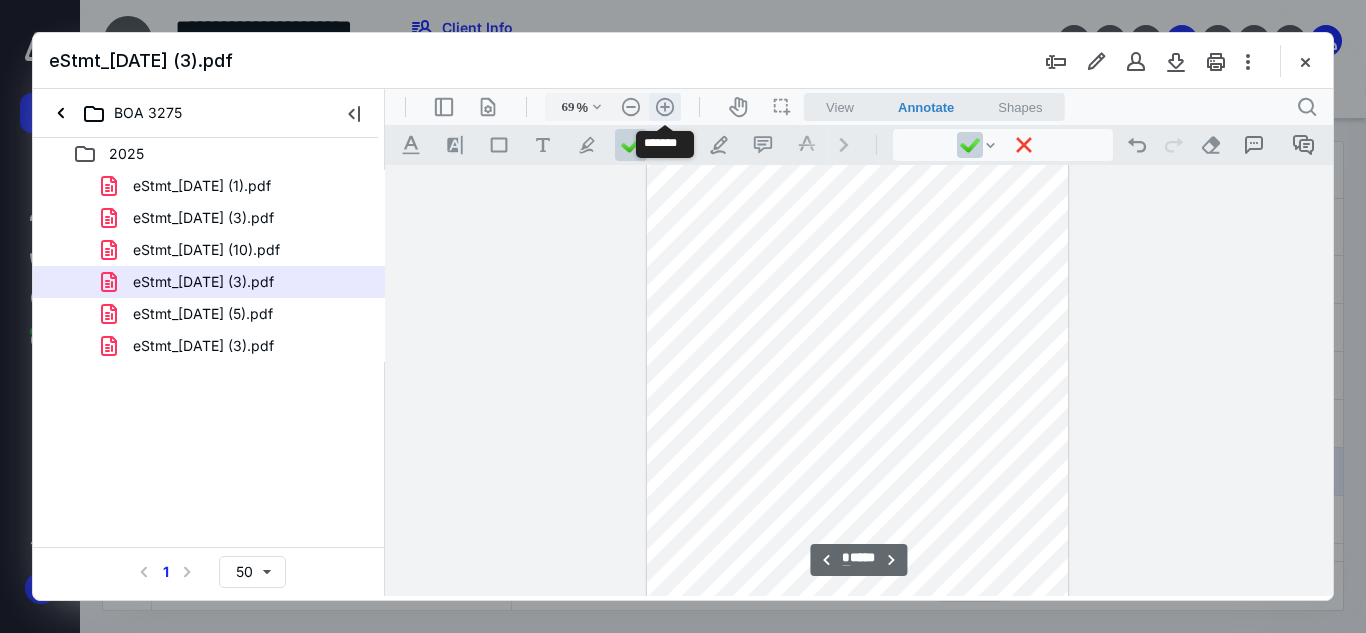click on ".cls-1{fill:#abb0c4;} icon - header - zoom - in - line" at bounding box center (665, 107) 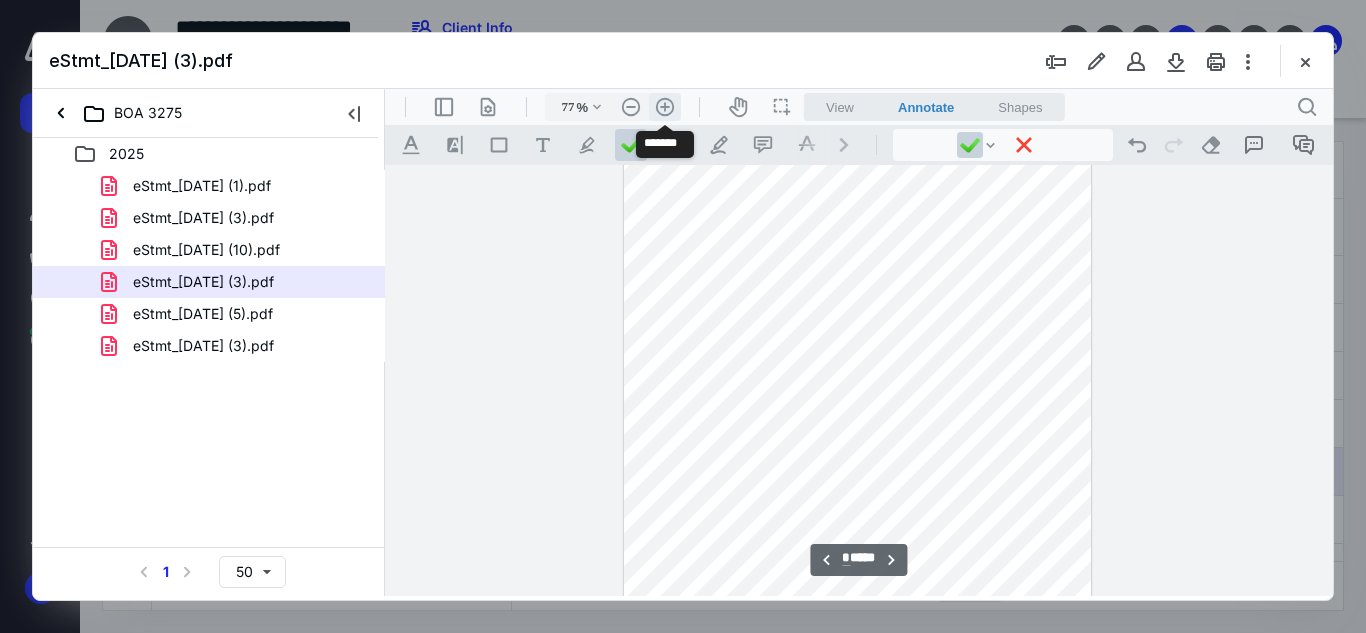 click on ".cls-1{fill:#abb0c4;} icon - header - zoom - in - line" at bounding box center [665, 107] 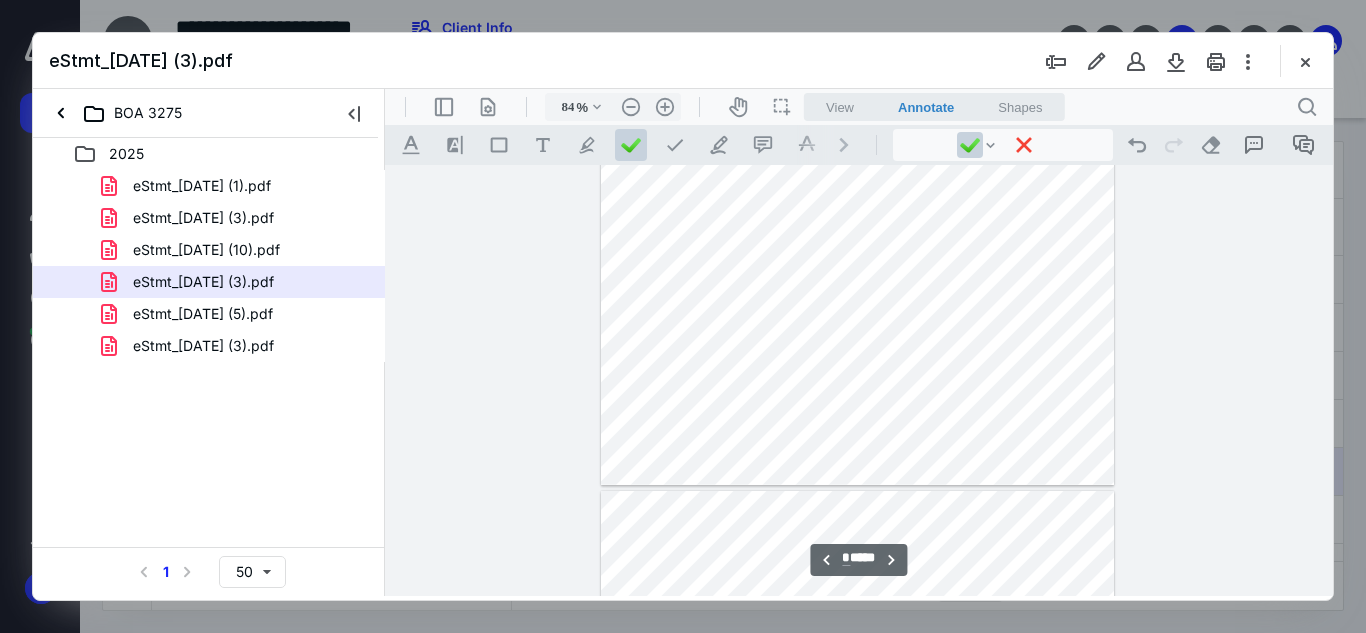 type on "*" 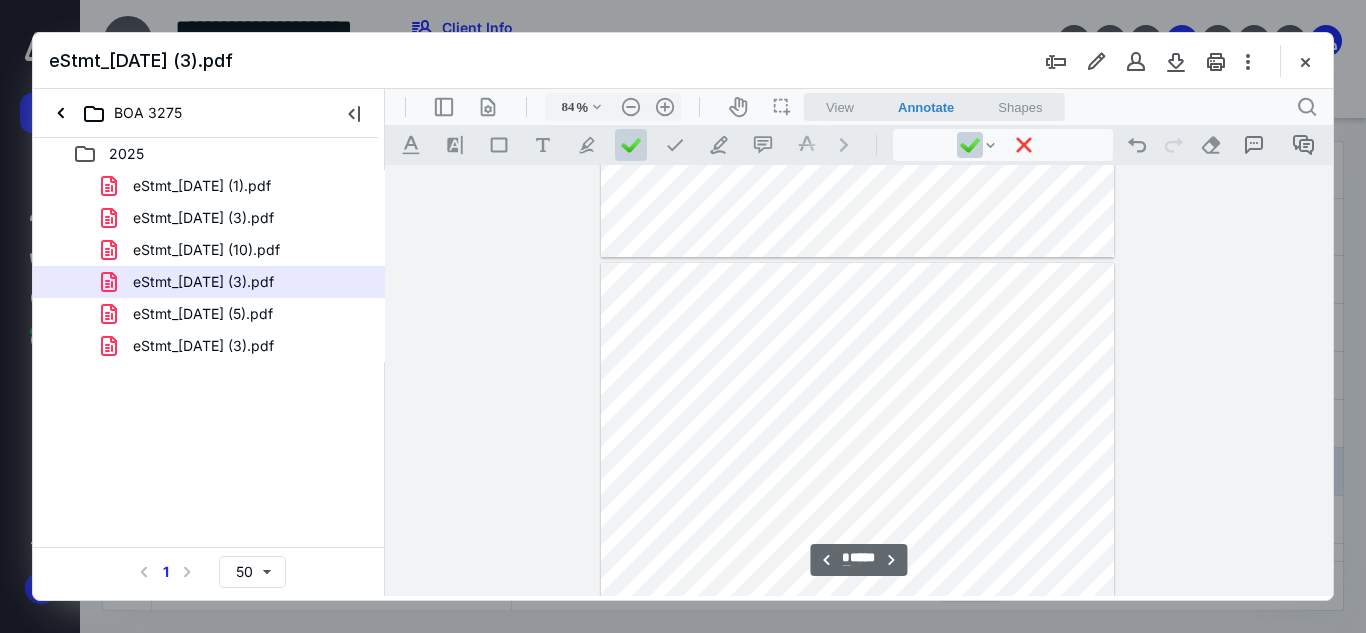 scroll, scrollTop: 1430, scrollLeft: 0, axis: vertical 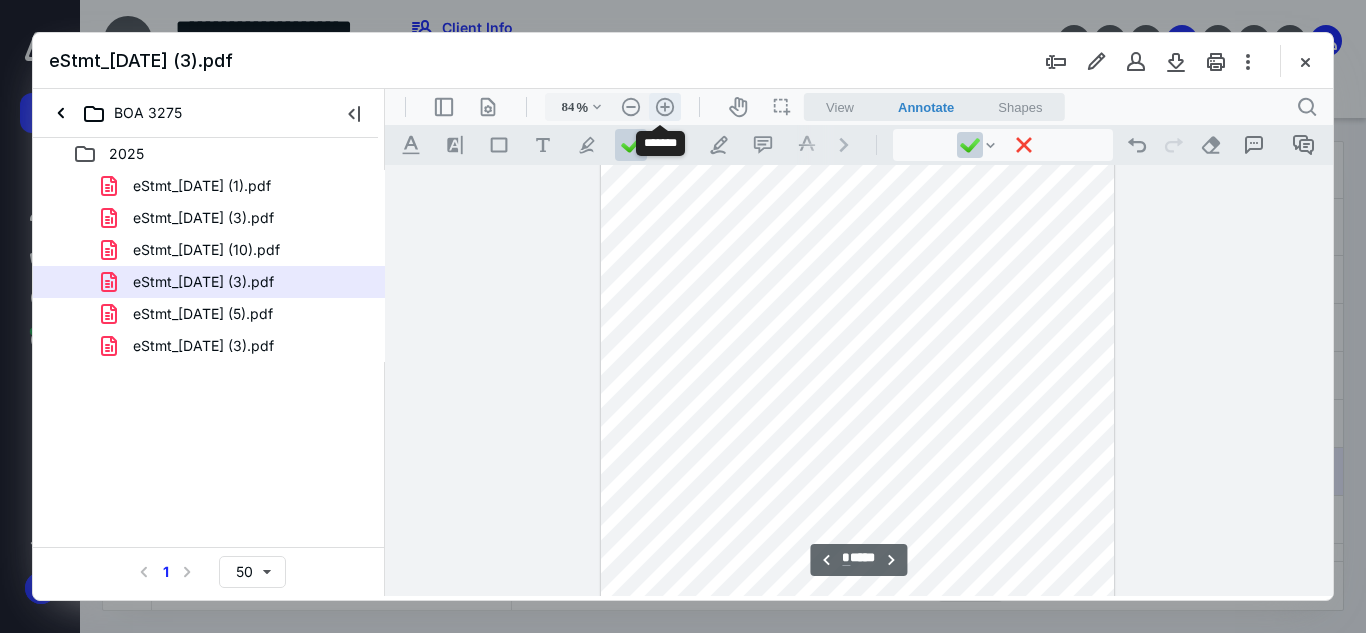 click on ".cls-1{fill:#abb0c4;} icon - header - zoom - in - line" at bounding box center [665, 107] 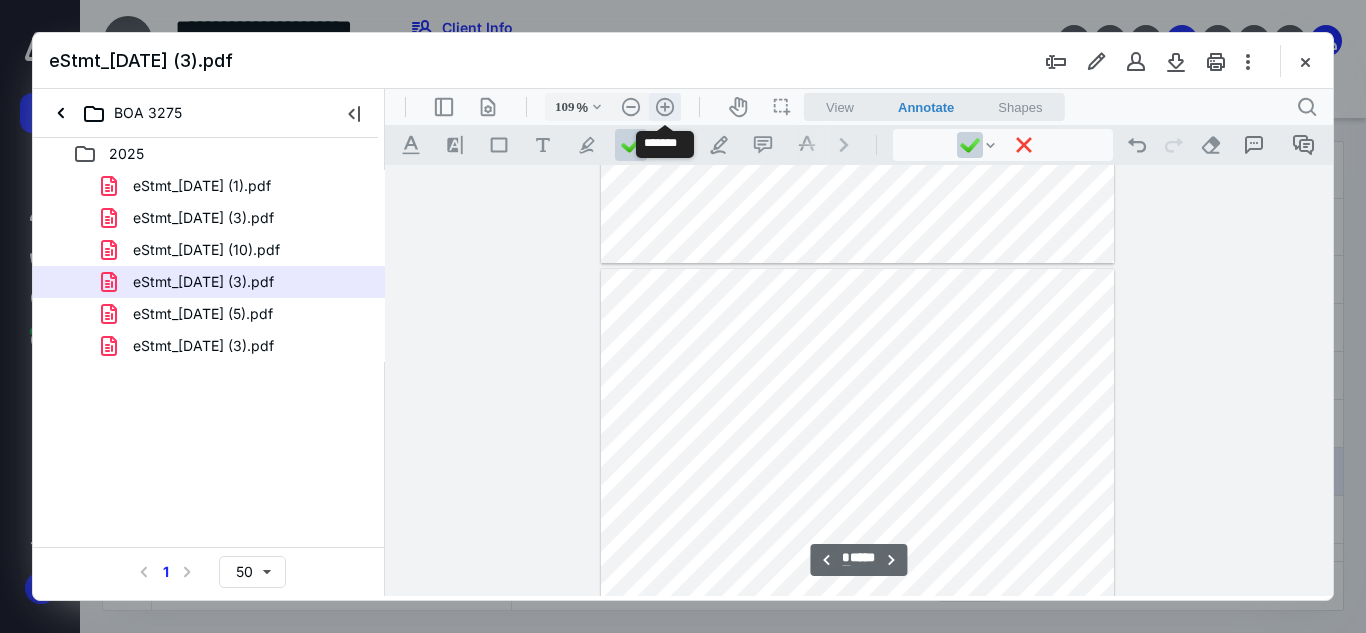 click on ".cls-1{fill:#abb0c4;} icon - header - zoom - in - line" at bounding box center [665, 107] 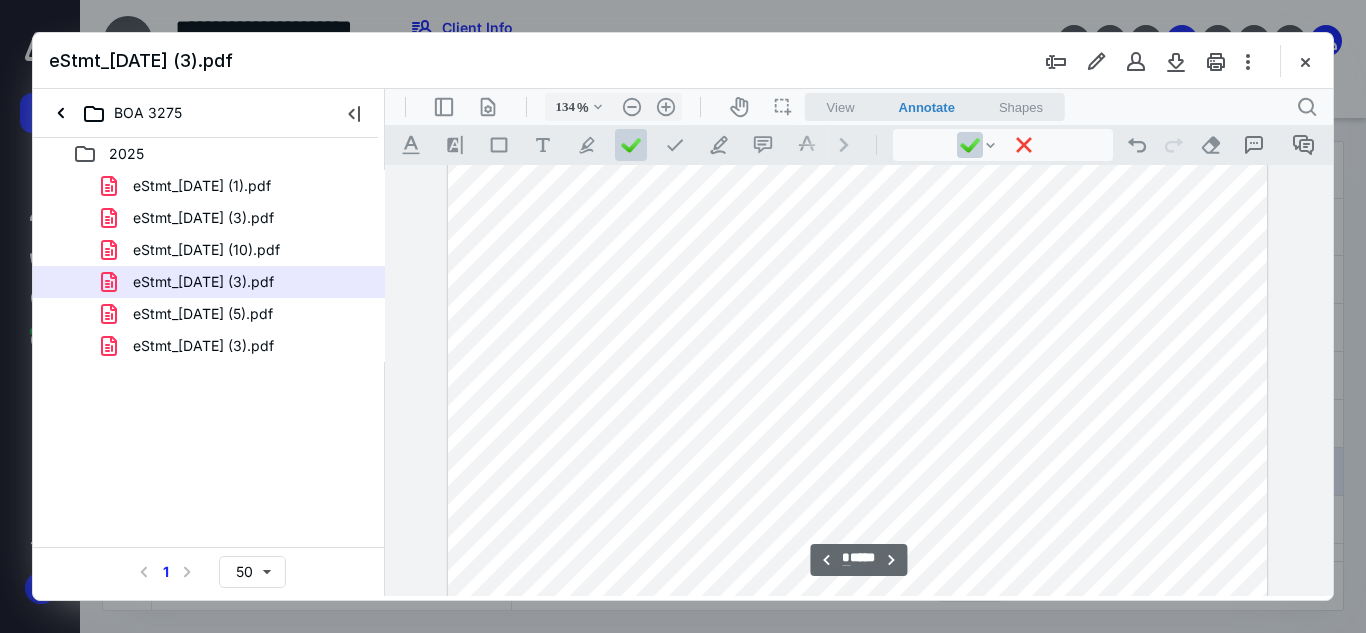 scroll, scrollTop: 3588, scrollLeft: 0, axis: vertical 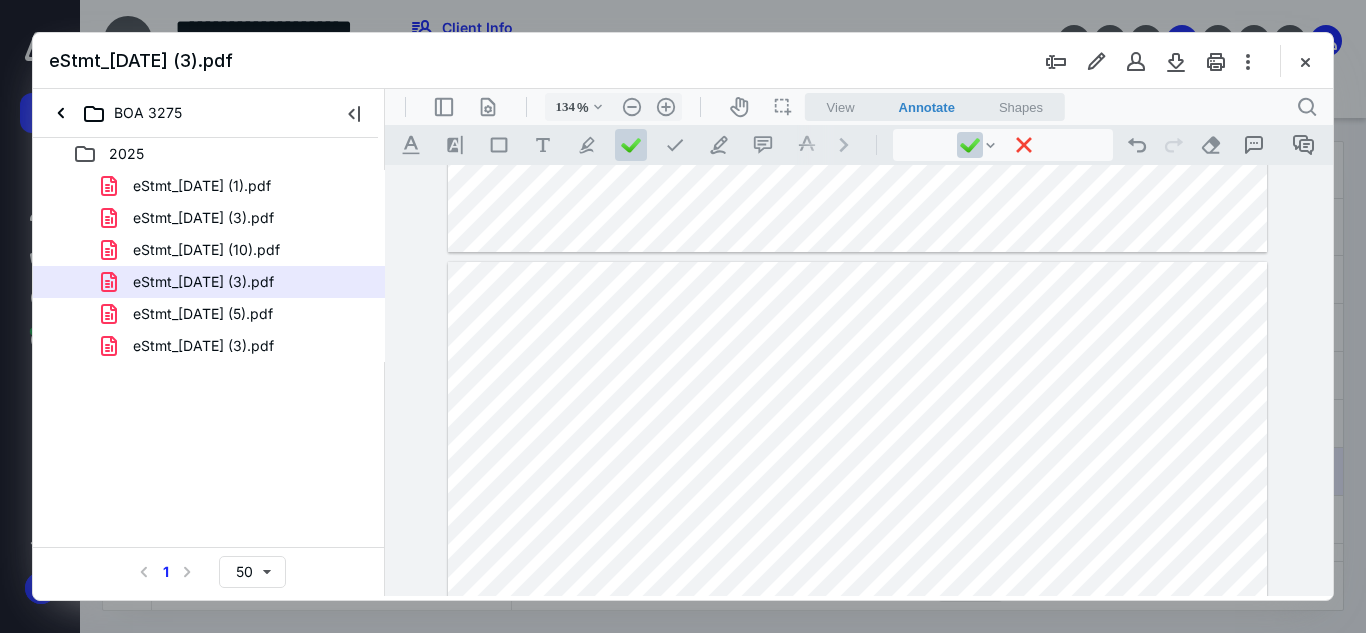 click at bounding box center (857, 792) 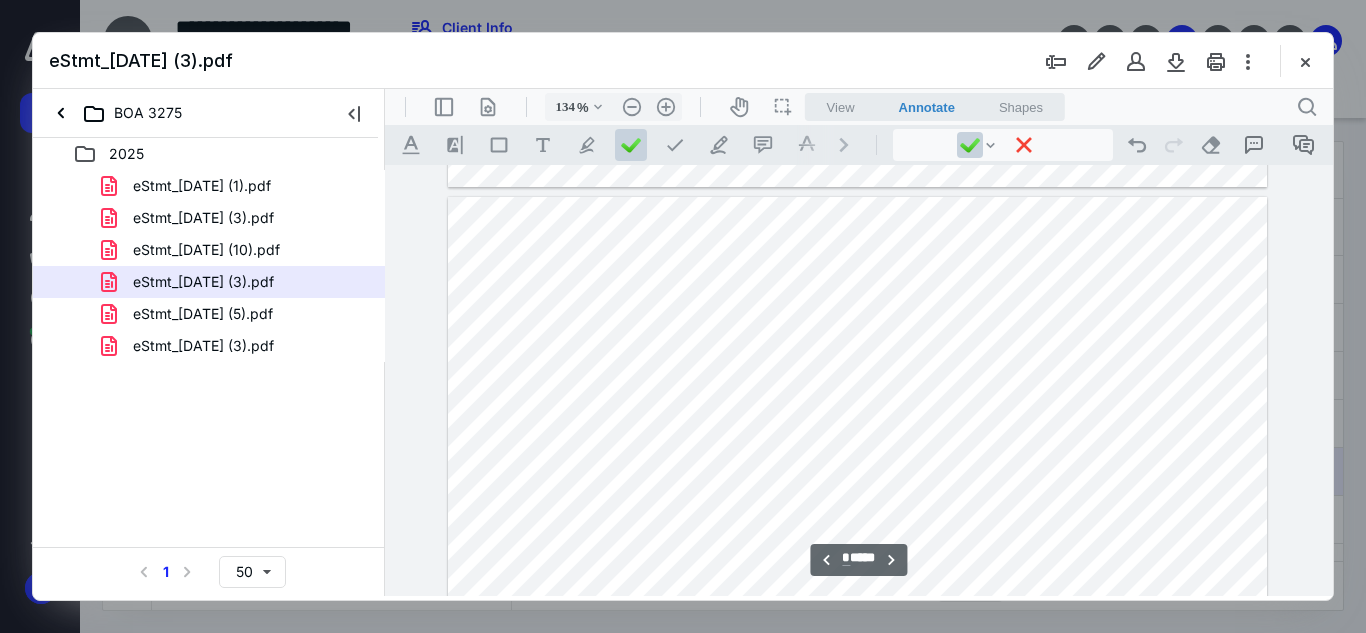 scroll, scrollTop: 4288, scrollLeft: 0, axis: vertical 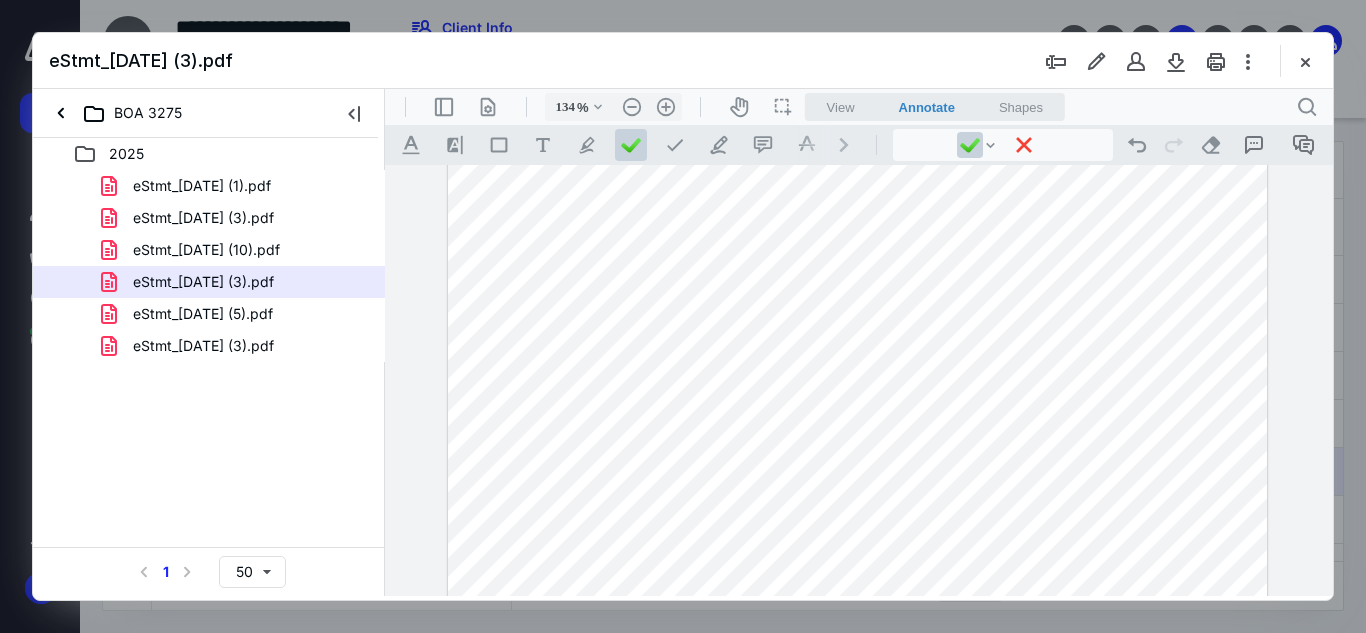 drag, startPoint x: 1222, startPoint y: 447, endPoint x: 1088, endPoint y: 437, distance: 134.37262 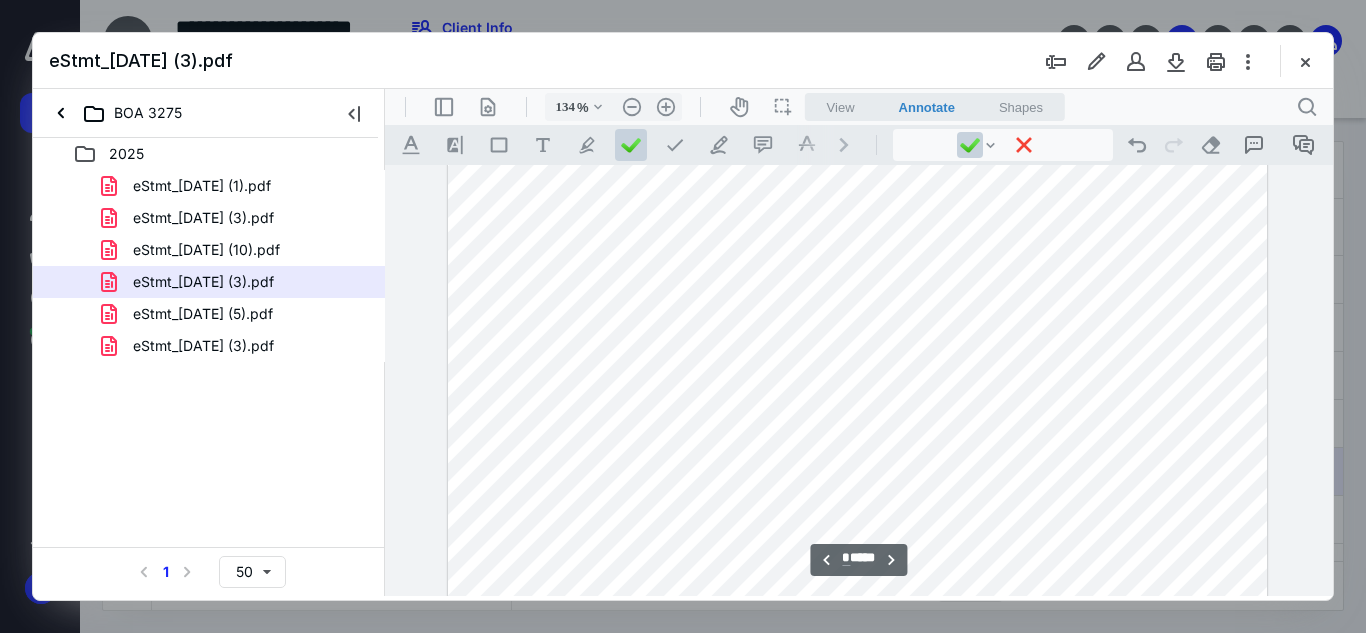 scroll, scrollTop: 4488, scrollLeft: 0, axis: vertical 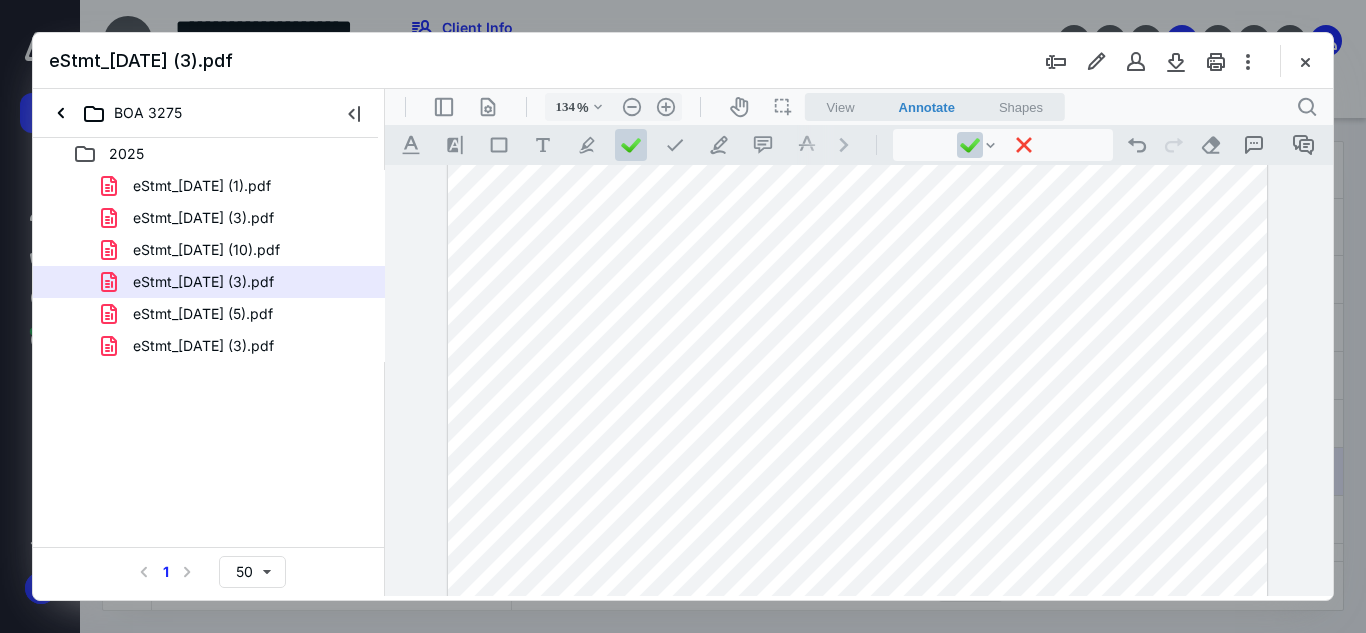 click at bounding box center (857, 492) 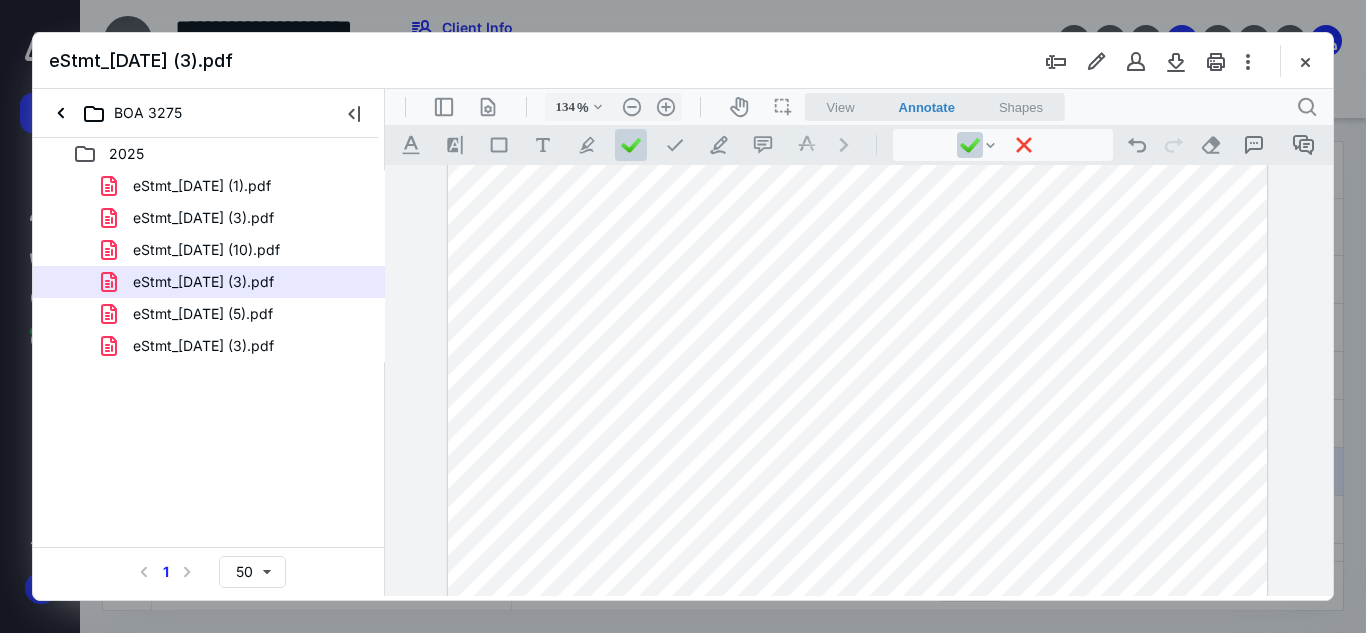 click at bounding box center [857, 392] 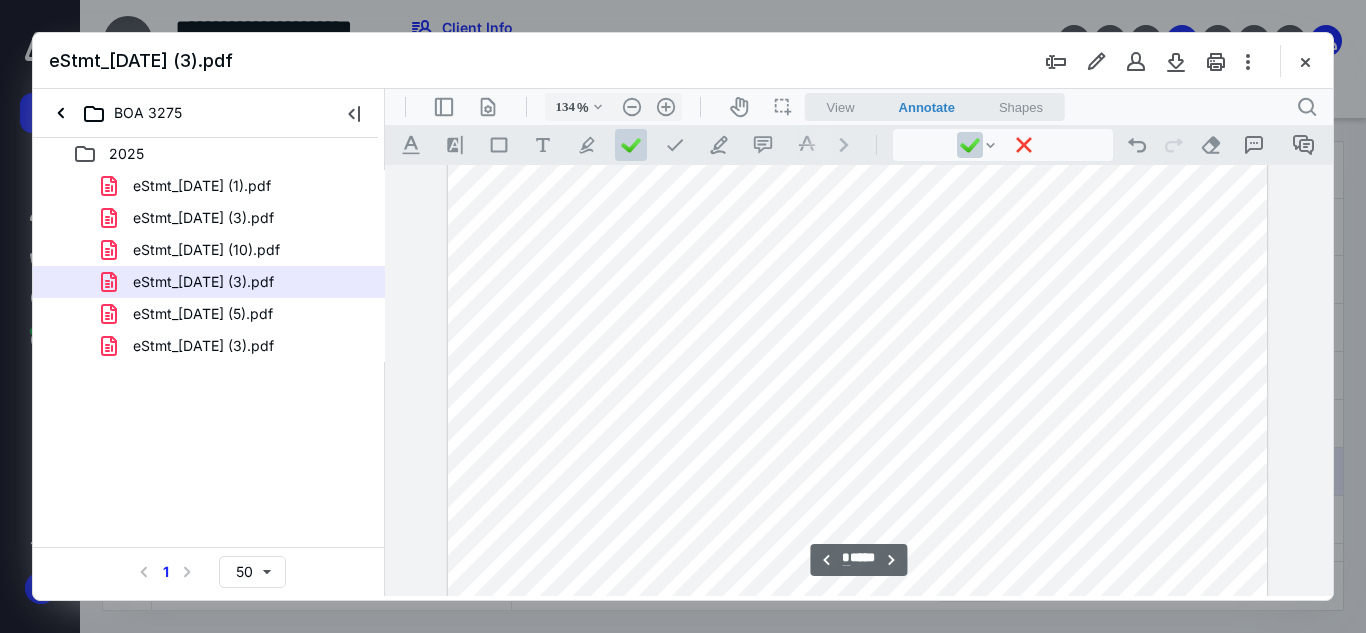 scroll, scrollTop: 4788, scrollLeft: 0, axis: vertical 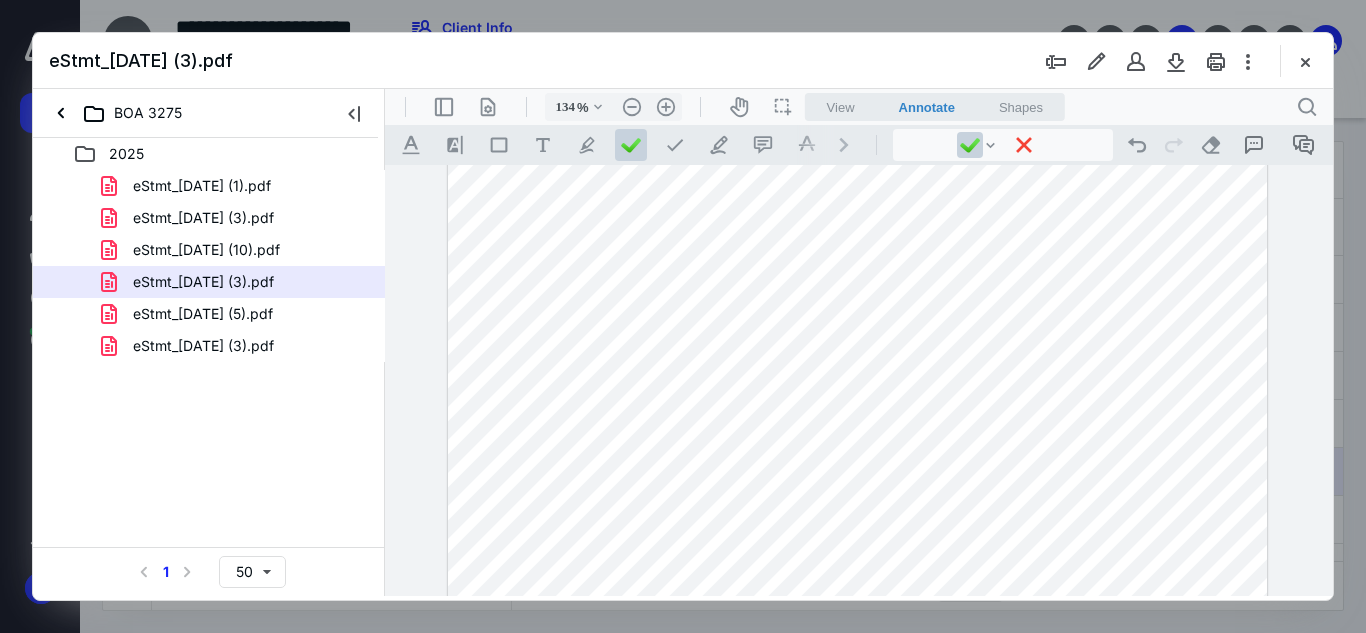 click at bounding box center [857, 192] 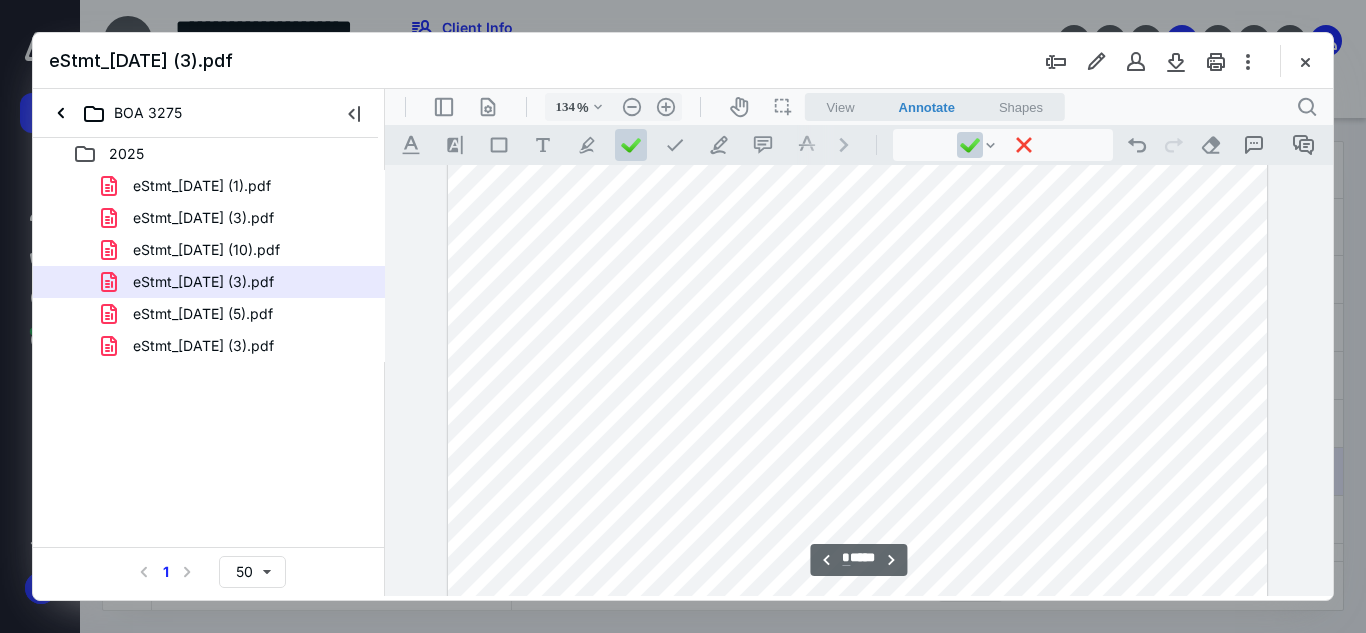 scroll, scrollTop: 4988, scrollLeft: 0, axis: vertical 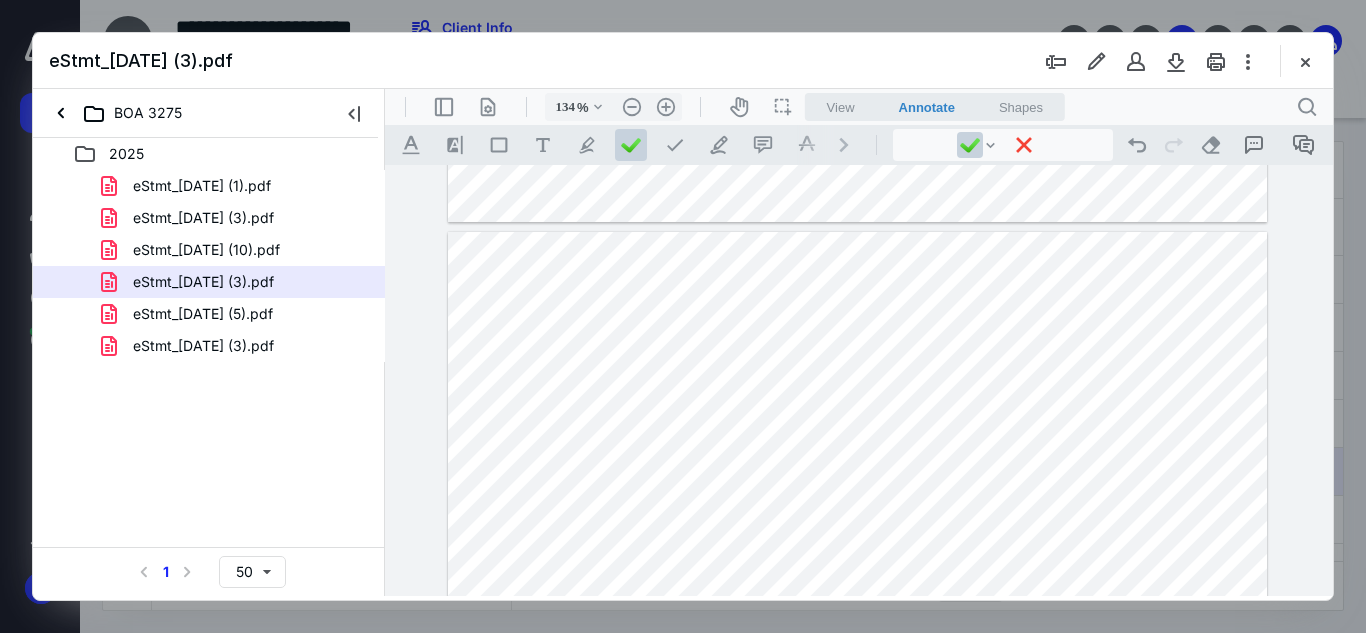 drag, startPoint x: 1231, startPoint y: 559, endPoint x: 1148, endPoint y: 542, distance: 84.723076 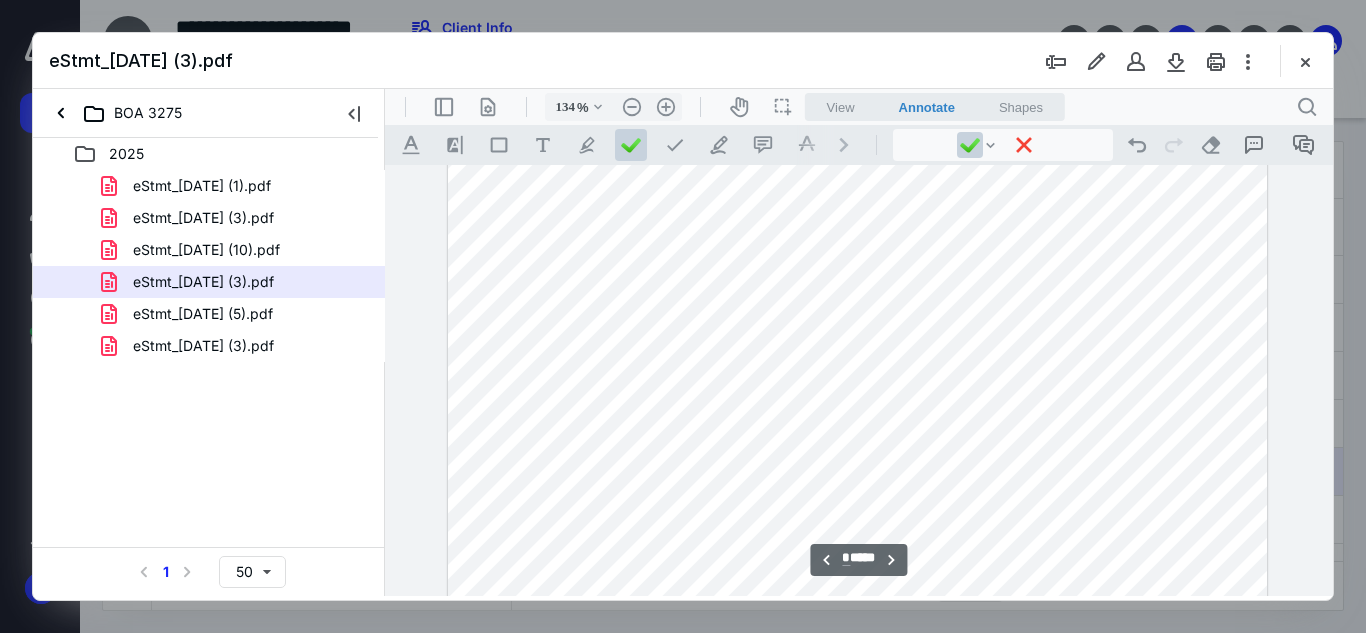scroll, scrollTop: 5488, scrollLeft: 0, axis: vertical 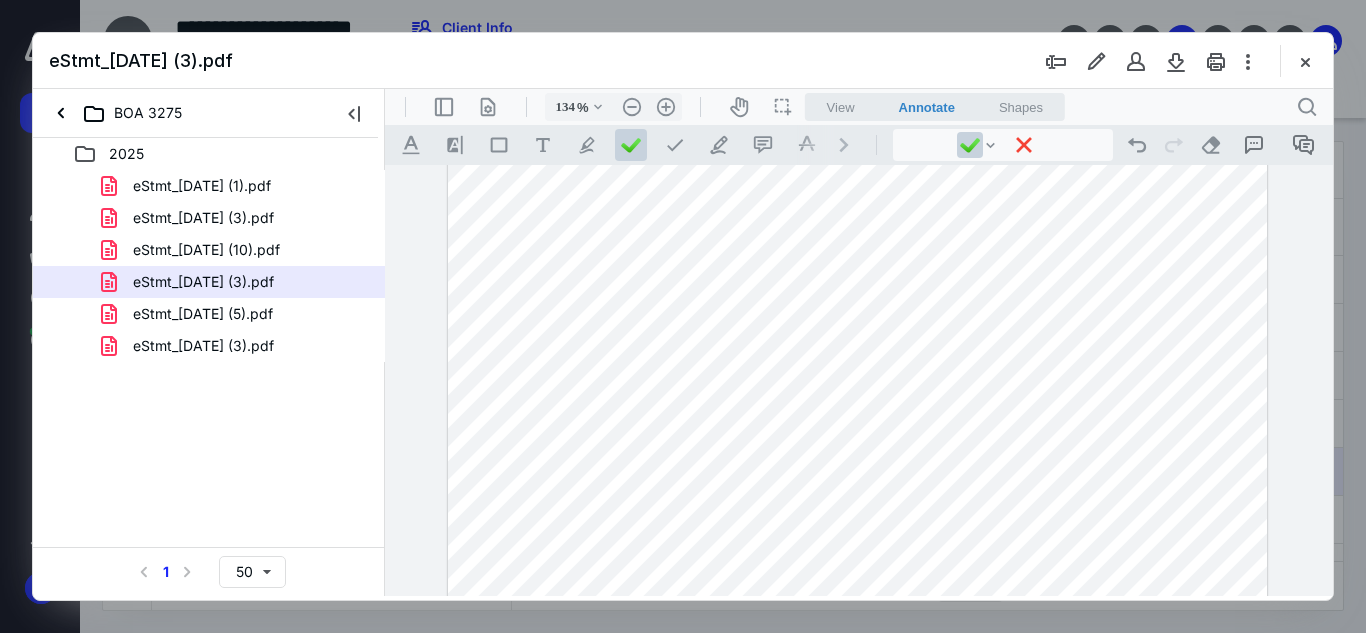 drag, startPoint x: 1232, startPoint y: 555, endPoint x: 1254, endPoint y: 538, distance: 27.802877 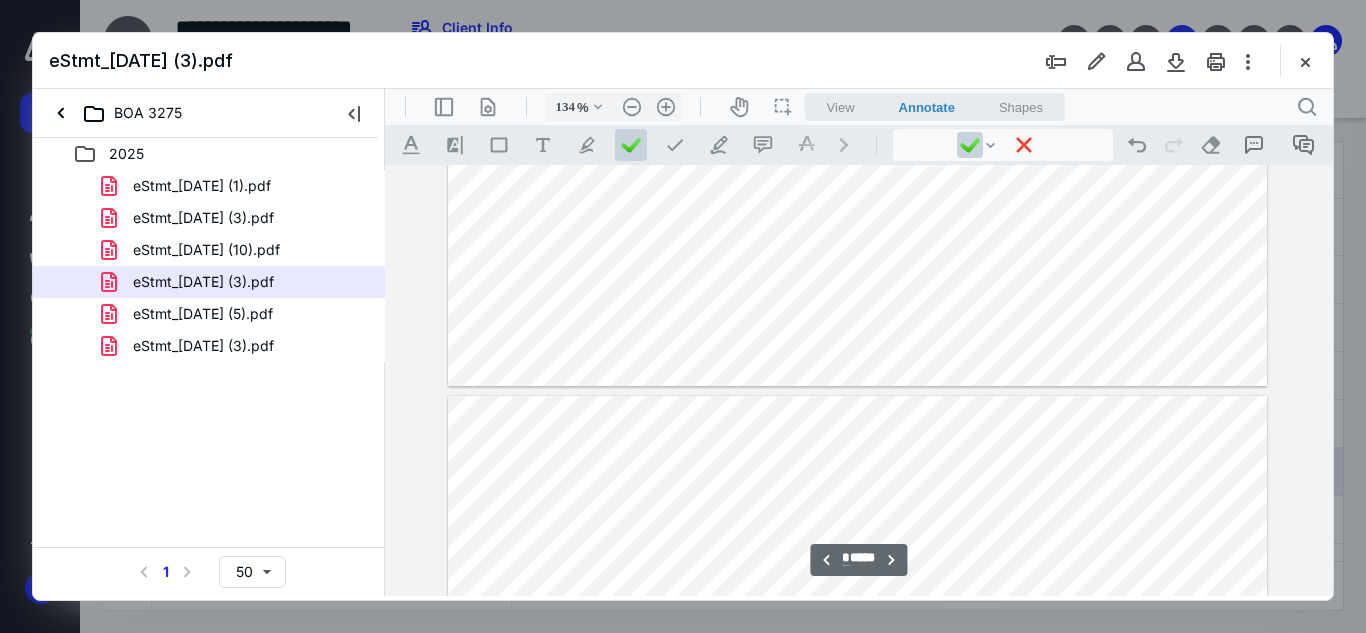 scroll, scrollTop: 6388, scrollLeft: 0, axis: vertical 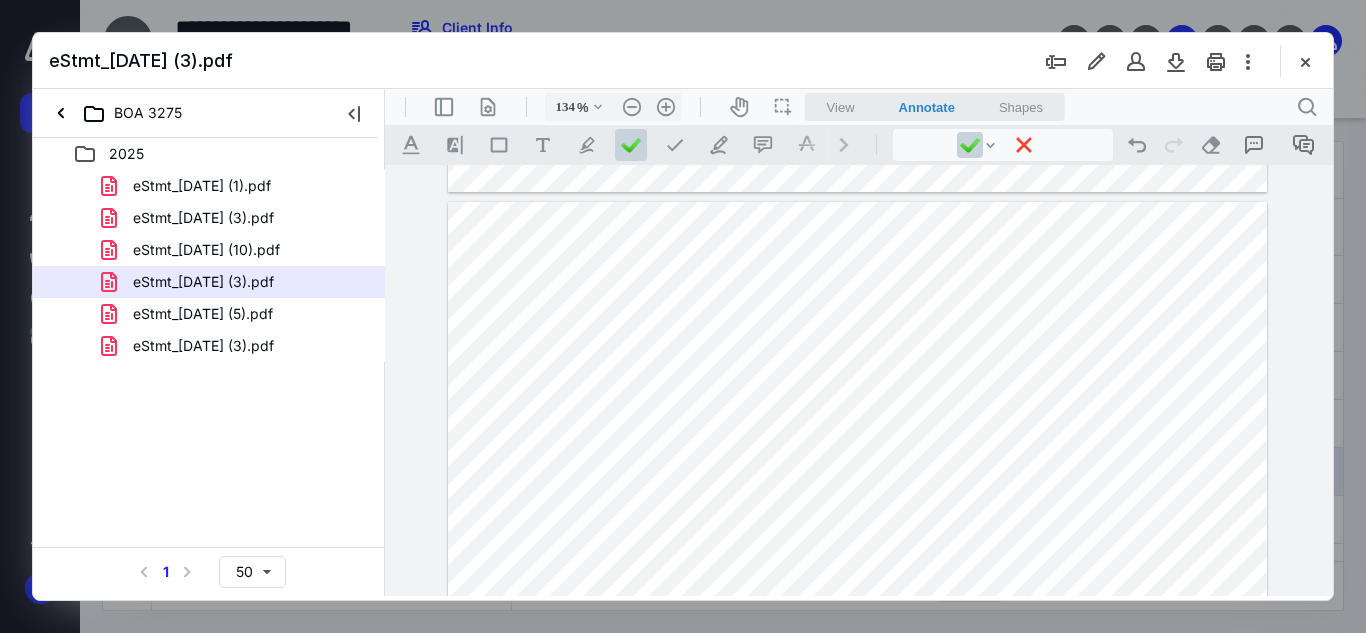 click at bounding box center (857, 732) 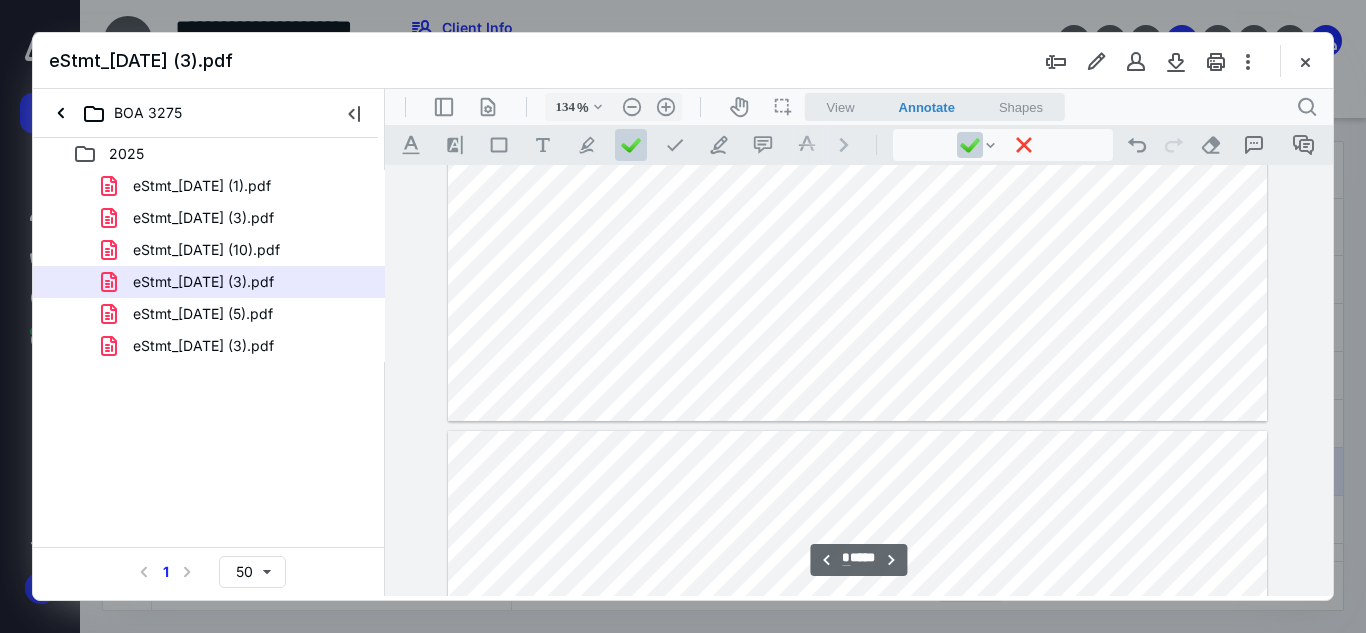 scroll, scrollTop: 5088, scrollLeft: 0, axis: vertical 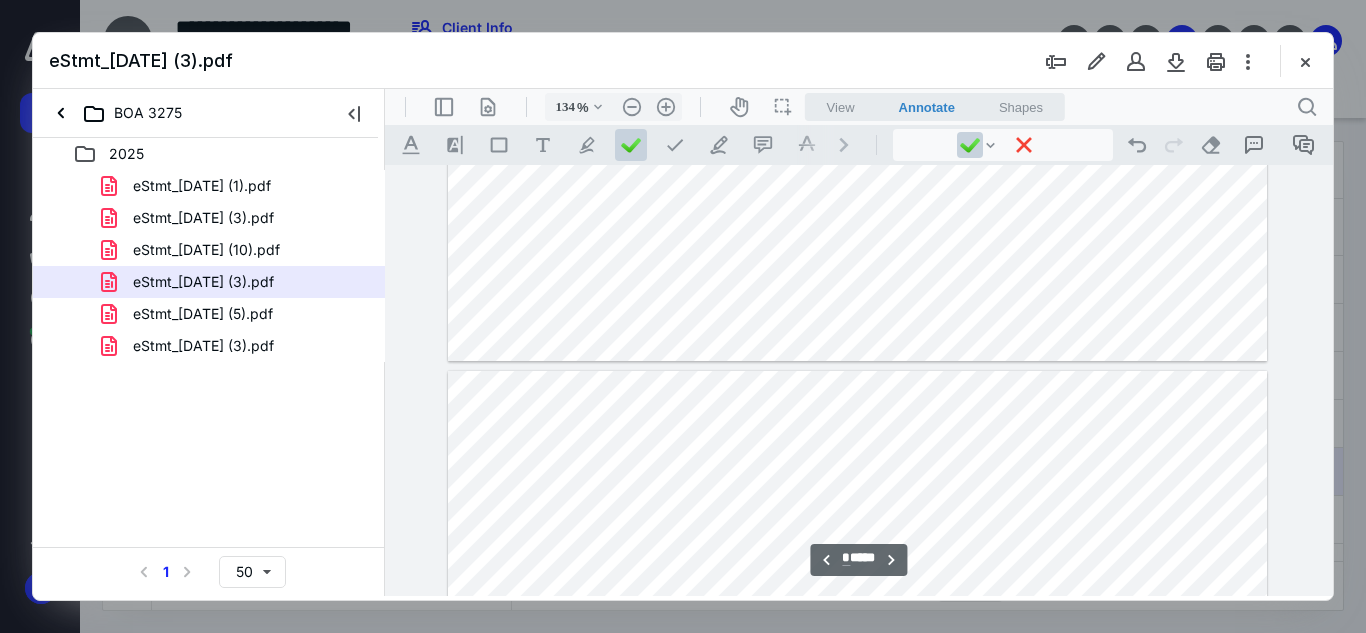 type on "*" 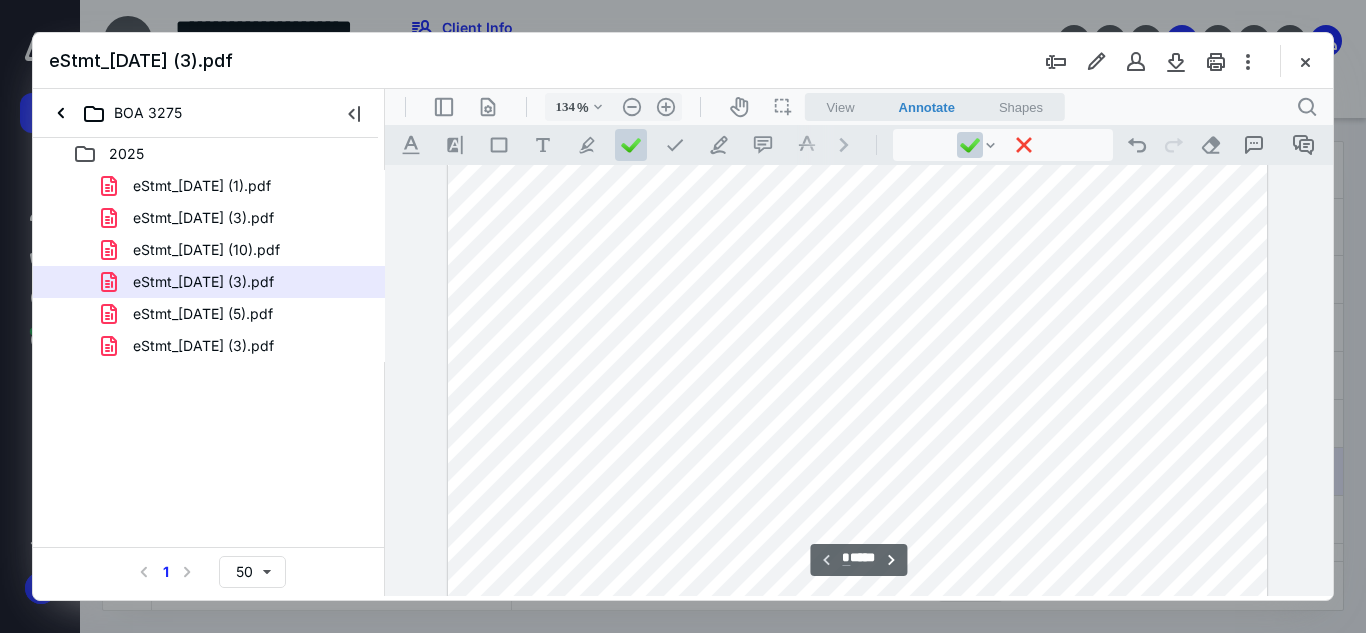 scroll, scrollTop: 369, scrollLeft: 0, axis: vertical 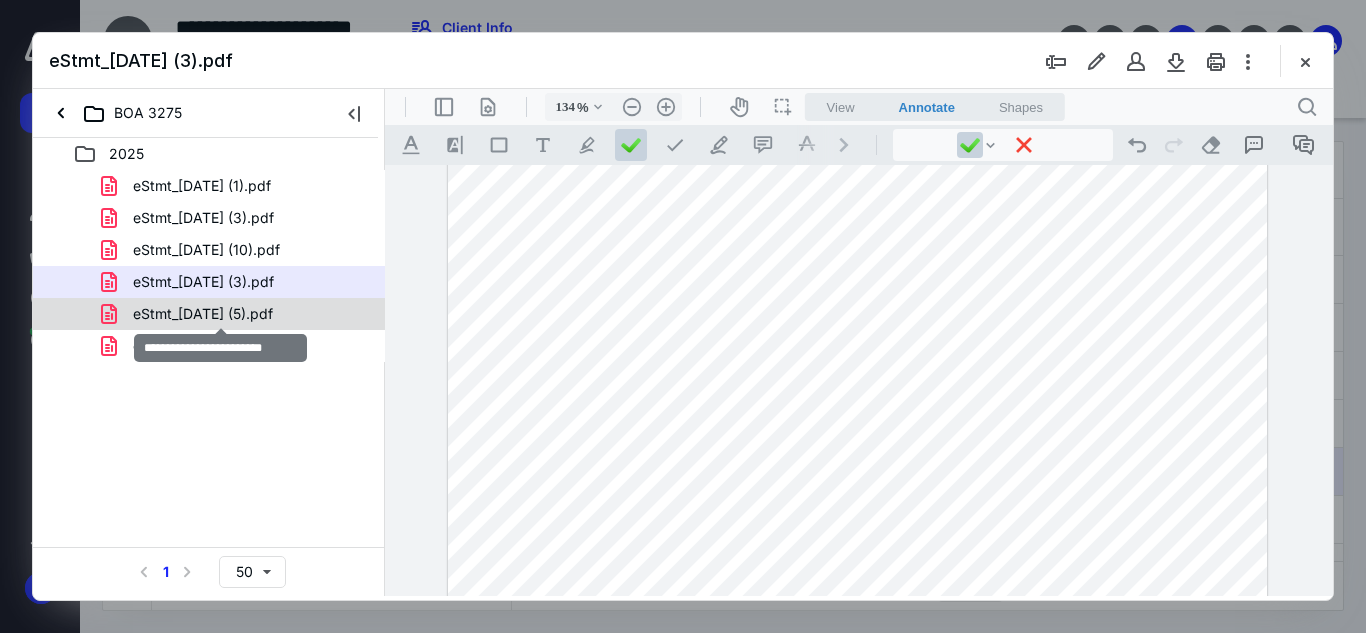 click on "eStmt_2025-05-30 (5).pdf" at bounding box center (203, 314) 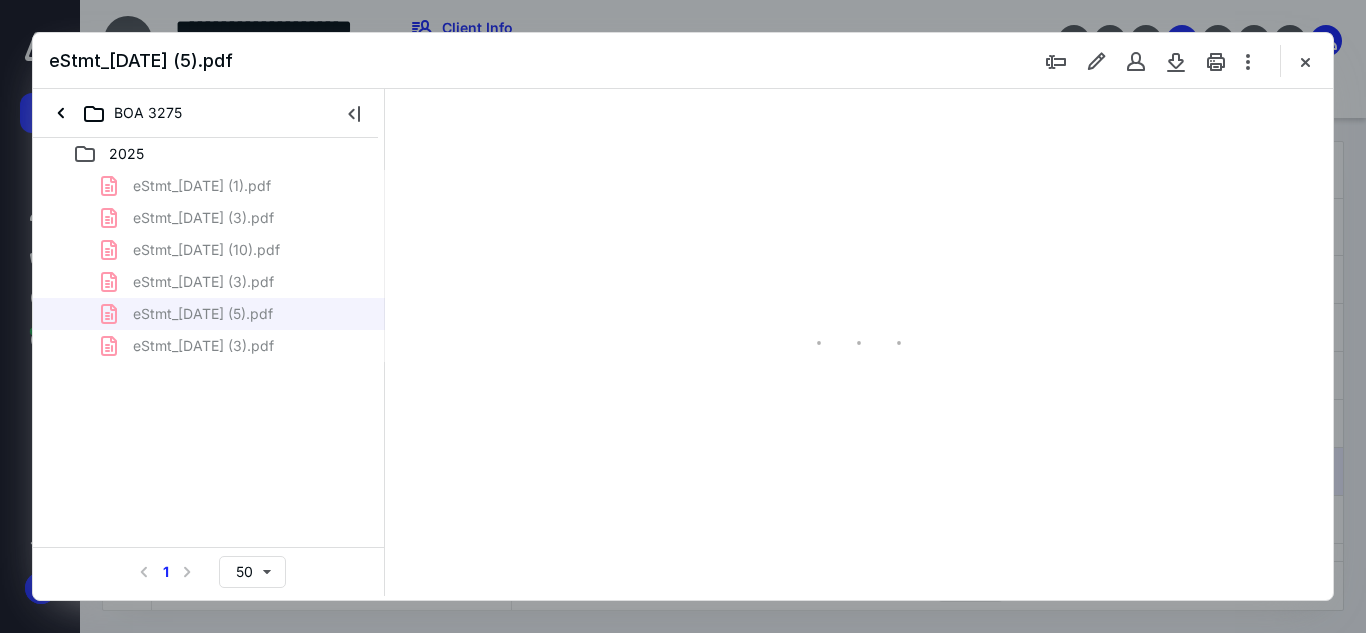 type on "54" 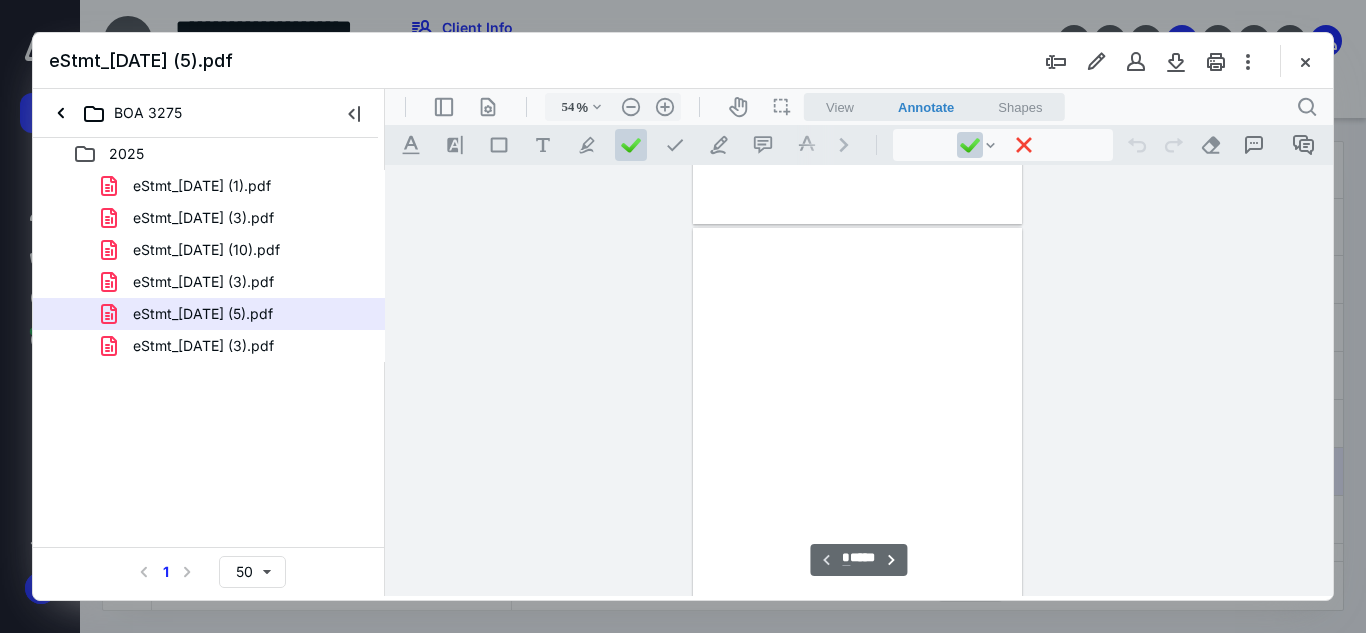 scroll, scrollTop: 78, scrollLeft: 0, axis: vertical 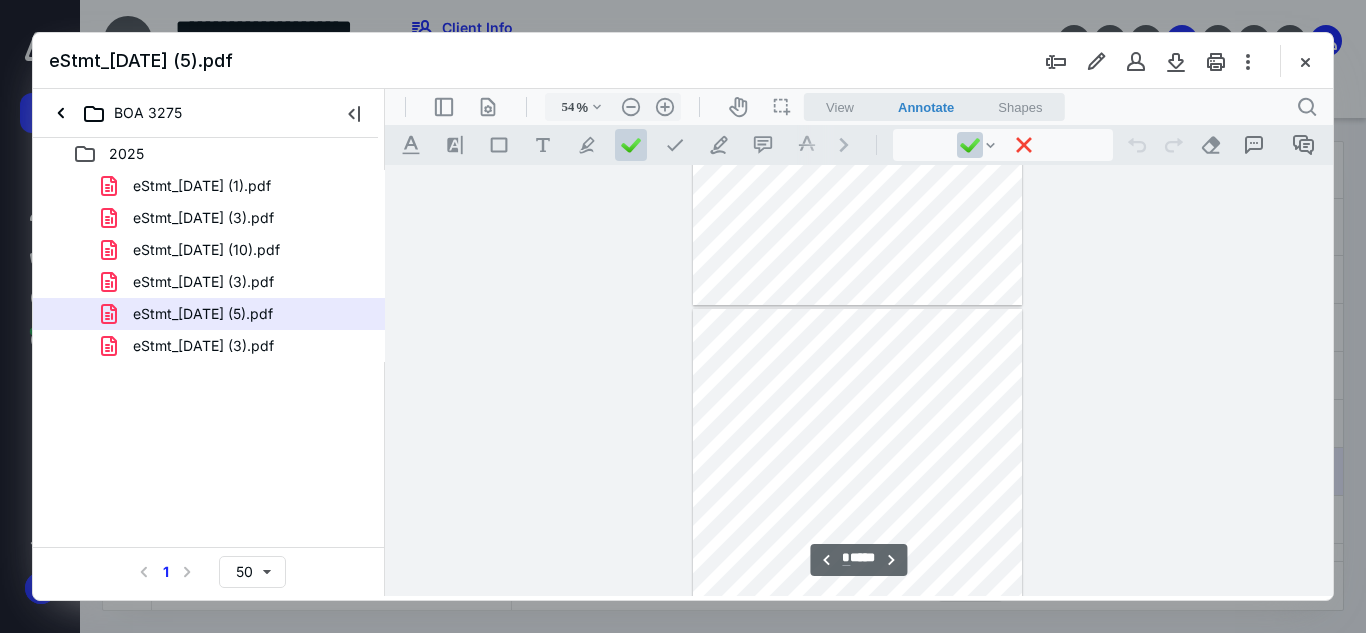 type on "*" 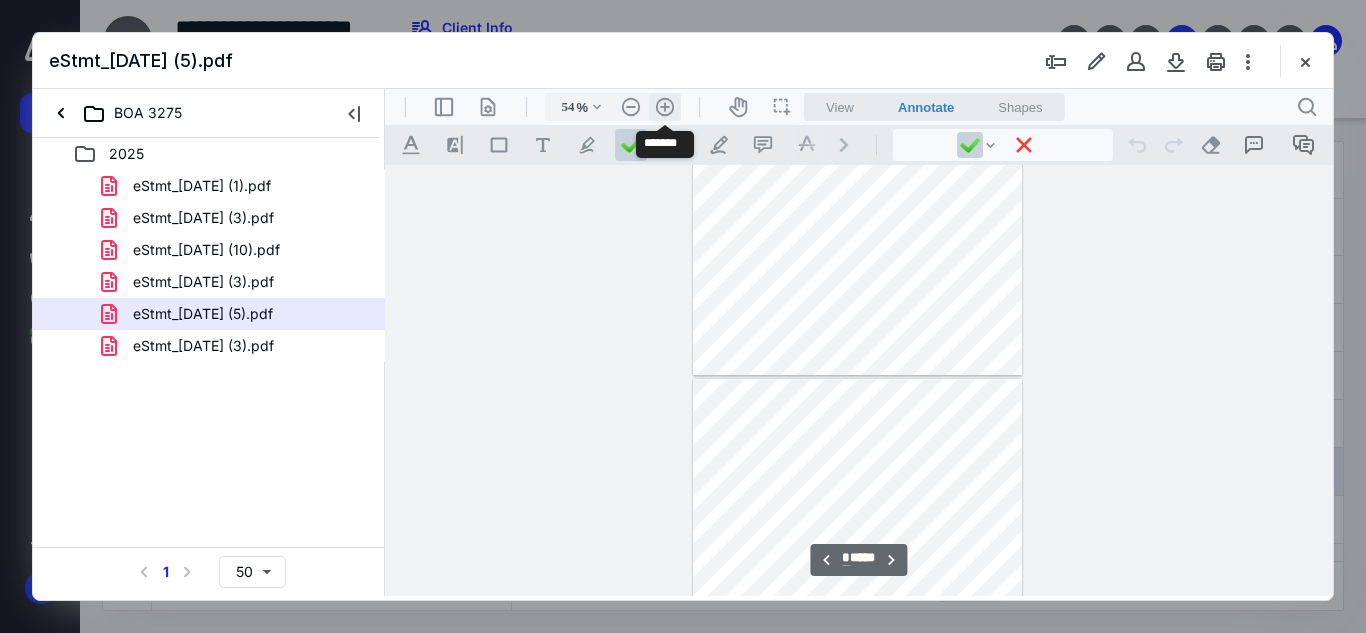 click on ".cls-1{fill:#abb0c4;} icon - header - zoom - in - line" at bounding box center (665, 107) 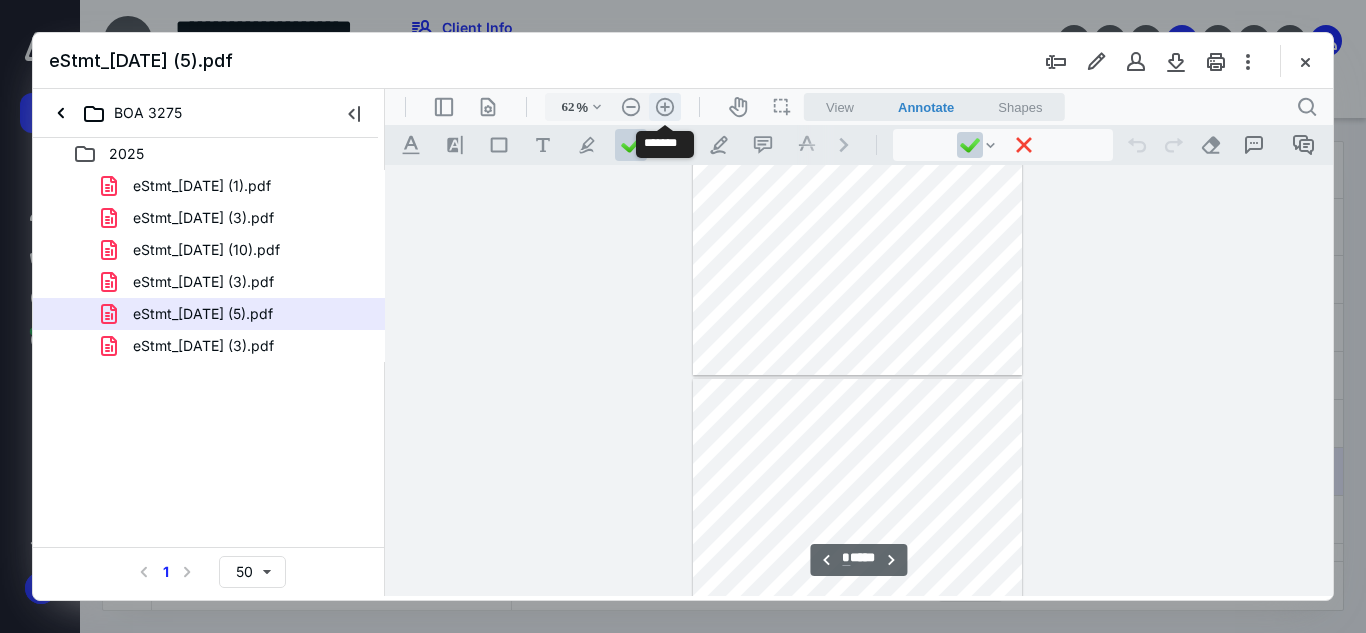 type on "*" 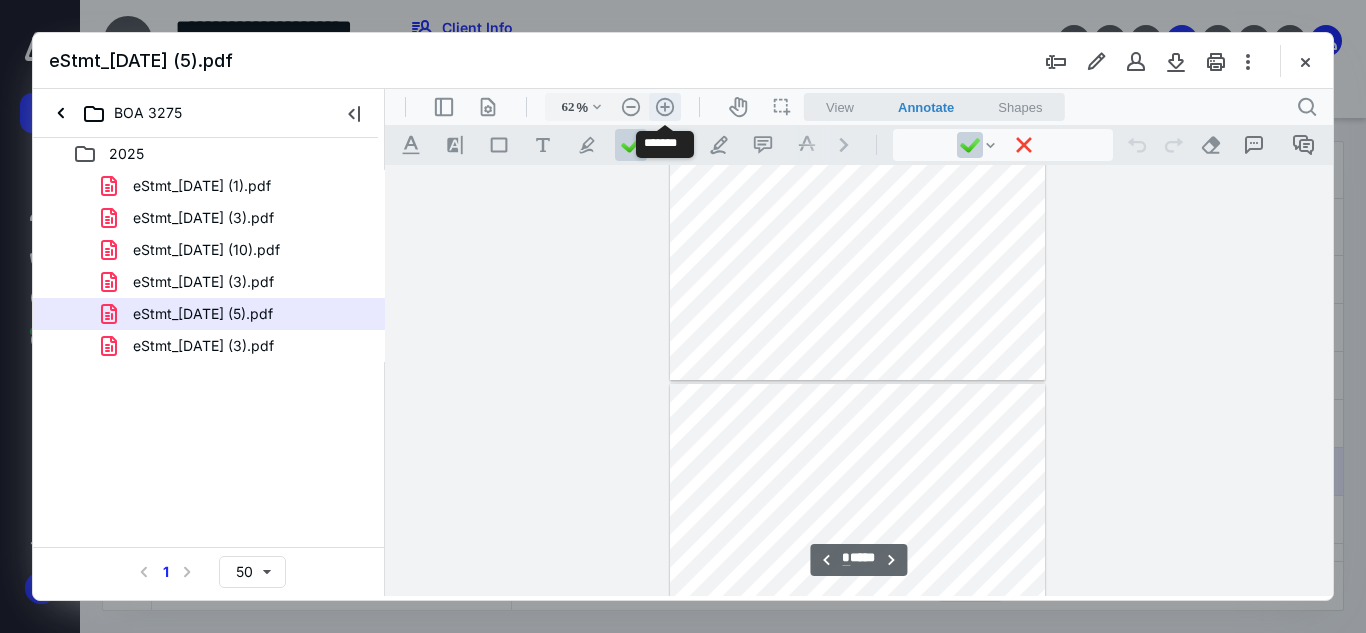 click on ".cls-1{fill:#abb0c4;} icon - header - zoom - in - line" at bounding box center [665, 107] 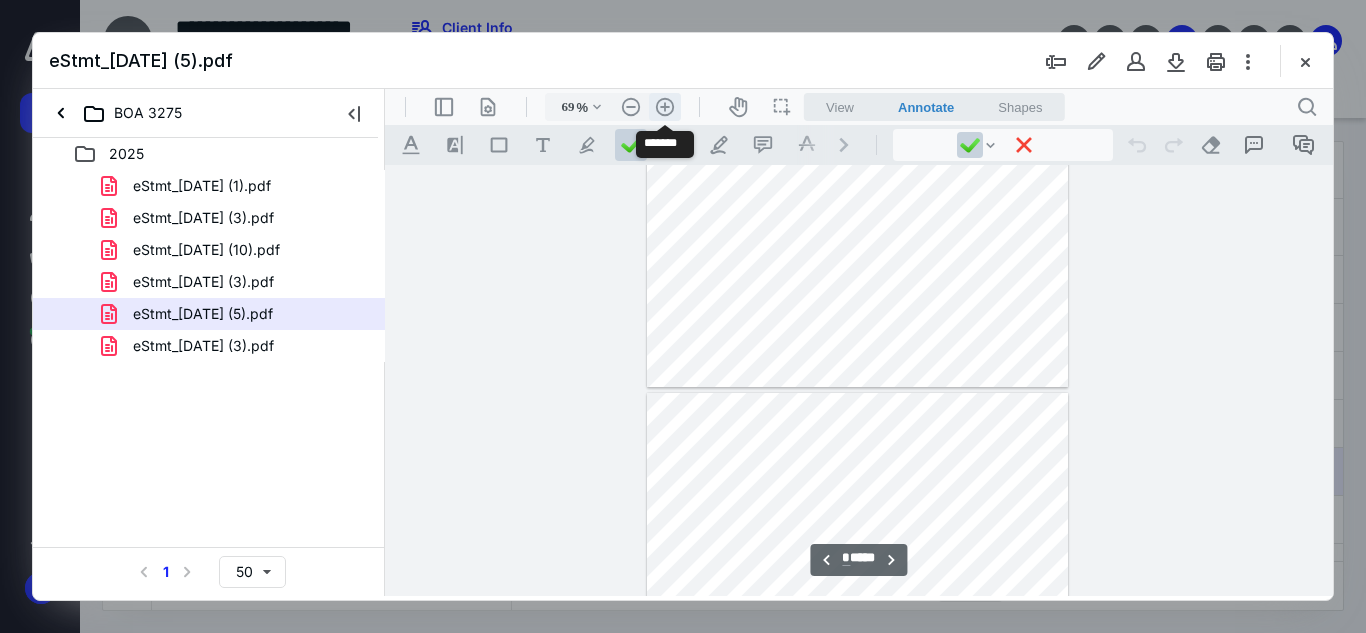 click on ".cls-1{fill:#abb0c4;} icon - header - zoom - in - line" at bounding box center [665, 107] 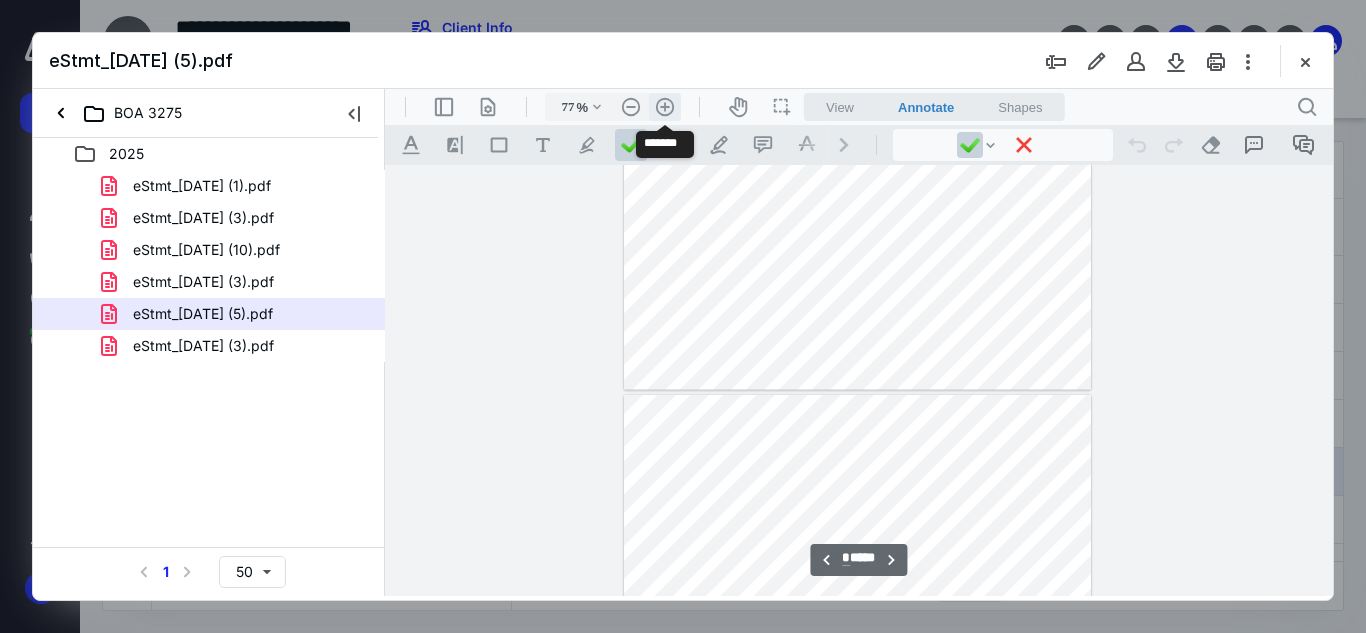 click on ".cls-1{fill:#abb0c4;} icon - header - zoom - in - line" at bounding box center [665, 107] 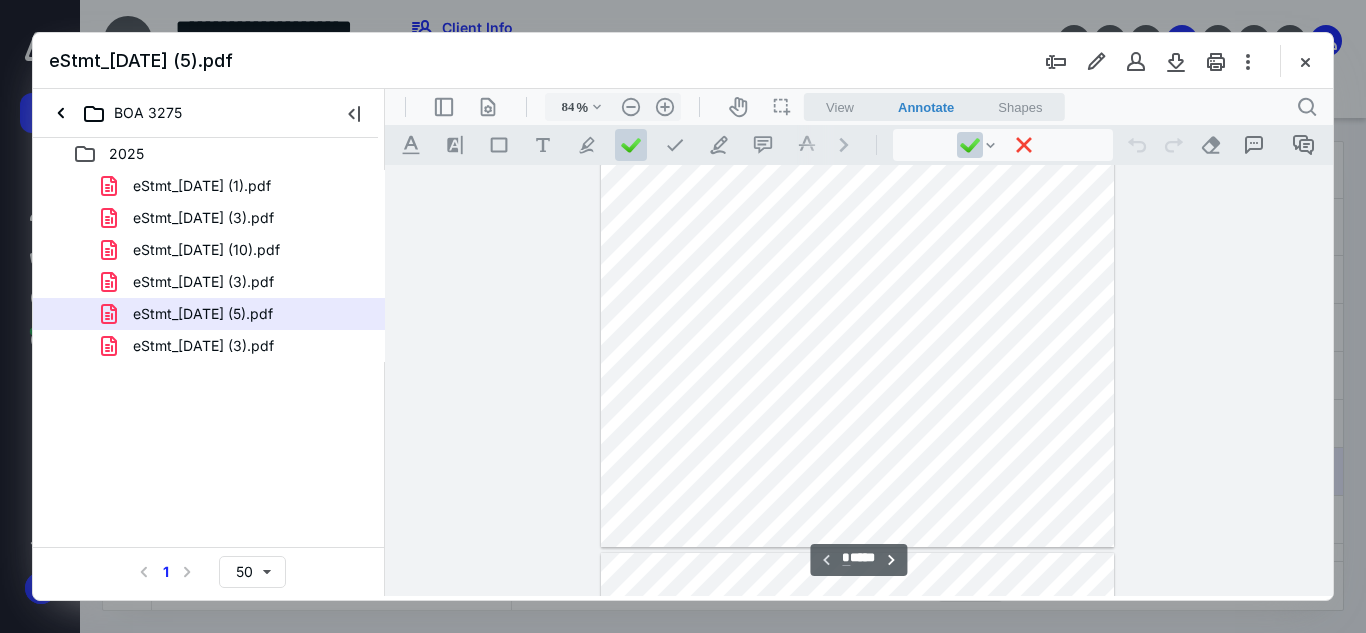 scroll, scrollTop: 278, scrollLeft: 0, axis: vertical 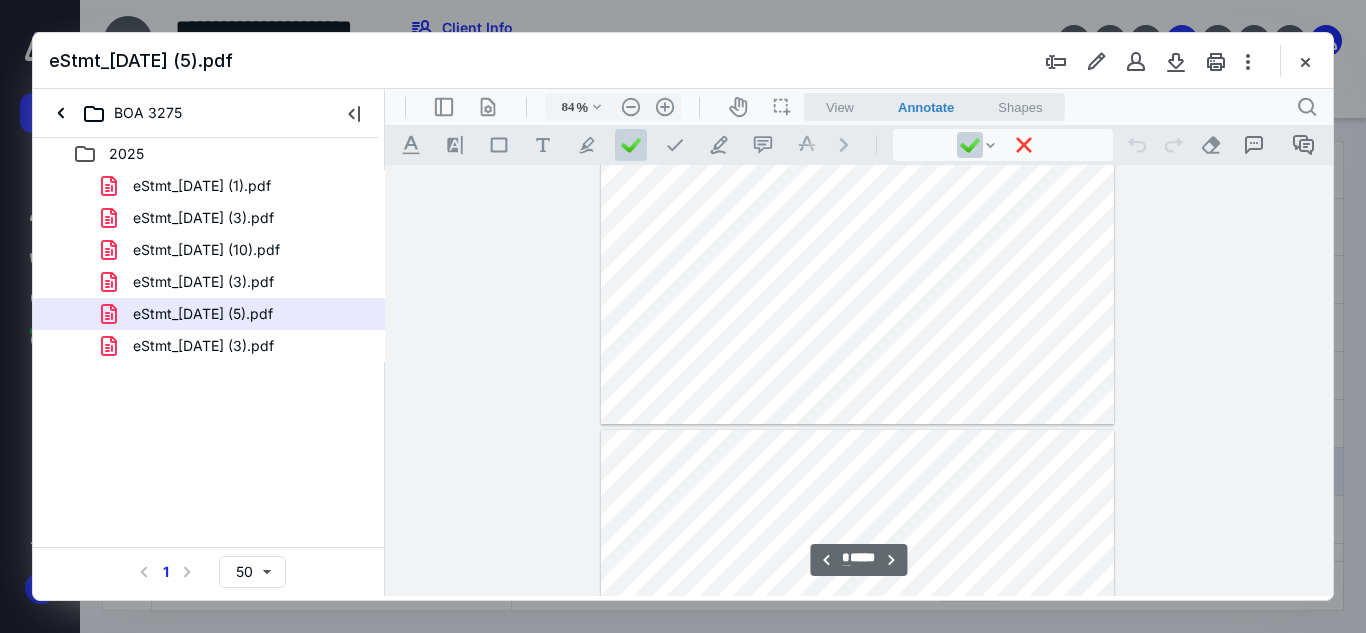 type on "*" 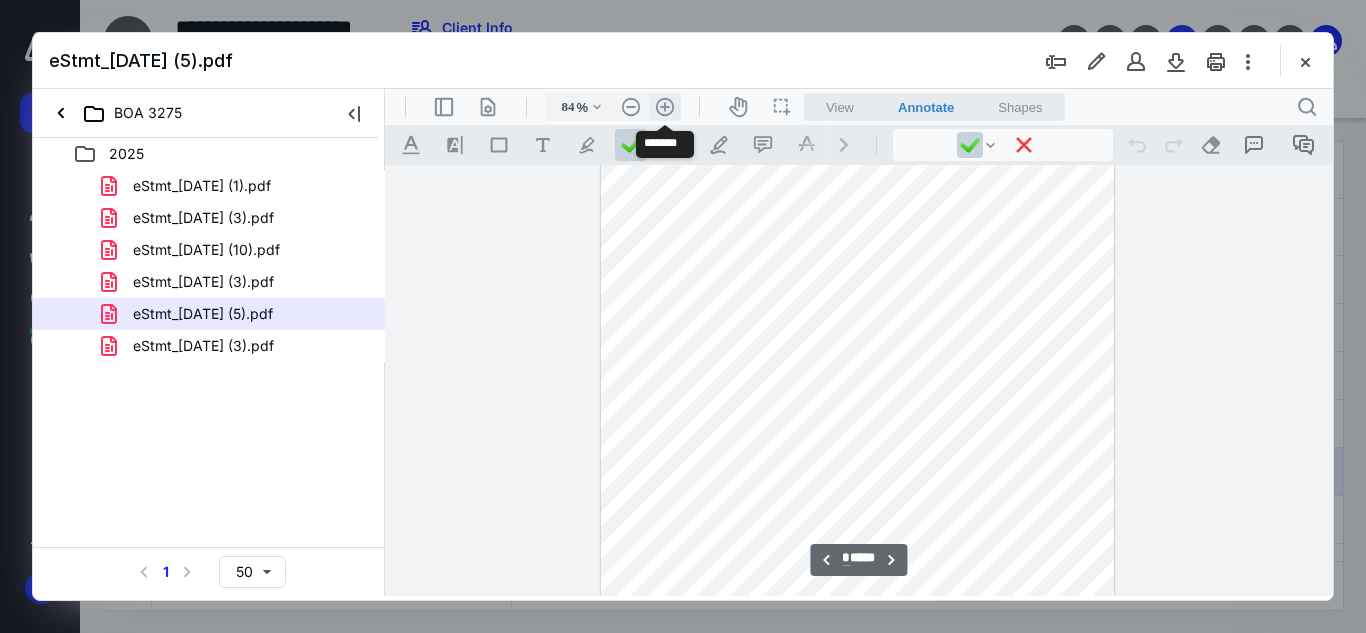 click on ".cls-1{fill:#abb0c4;} icon - header - zoom - in - line" at bounding box center [665, 107] 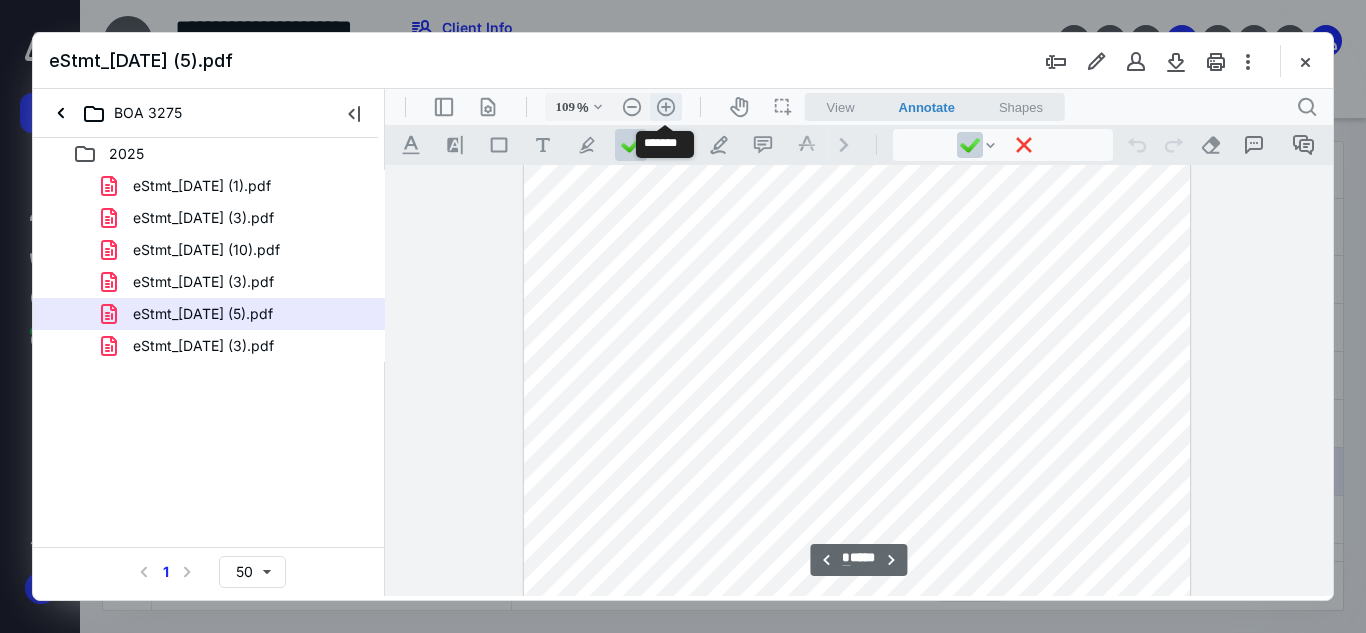 click on ".cls-1{fill:#abb0c4;} icon - header - zoom - in - line" at bounding box center (666, 107) 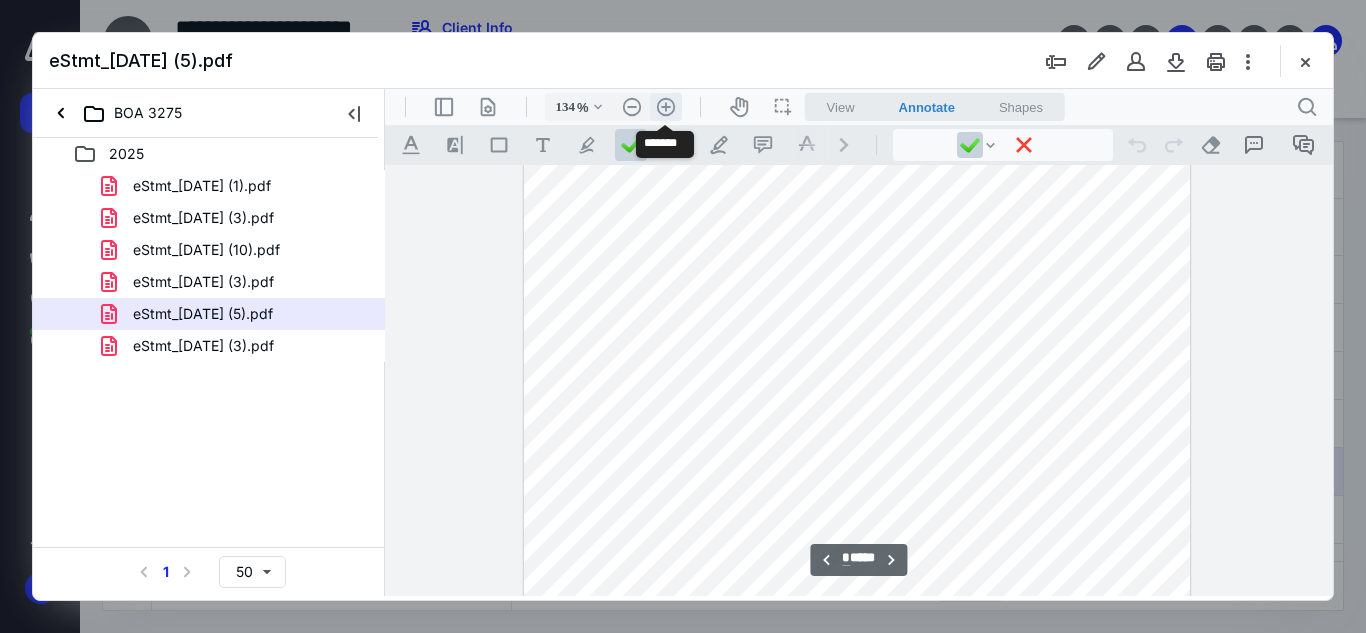 scroll, scrollTop: 2306, scrollLeft: 0, axis: vertical 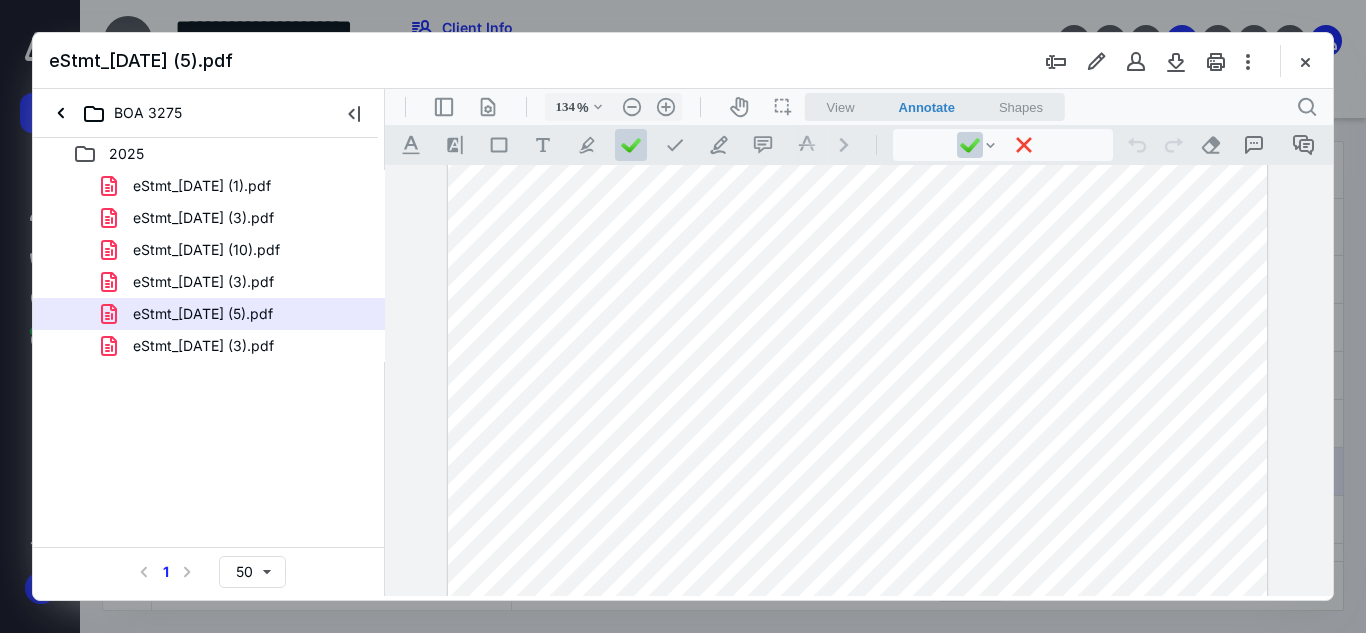 click at bounding box center [857, 534] 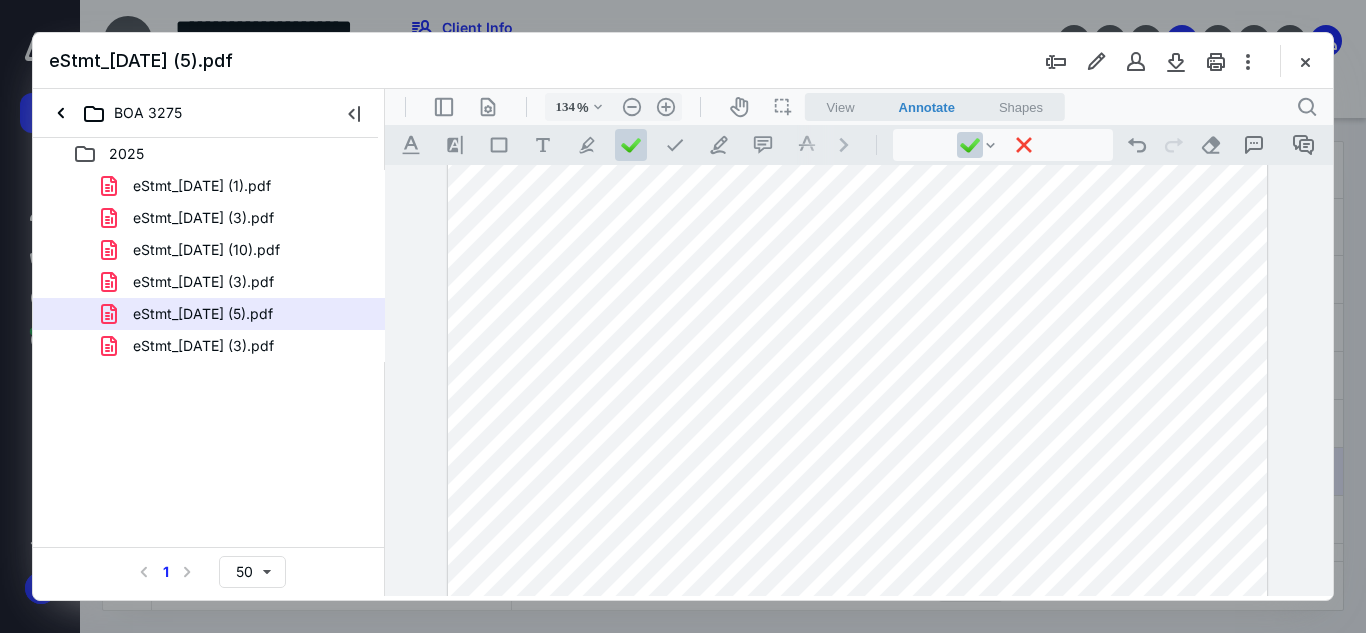 click at bounding box center (857, 534) 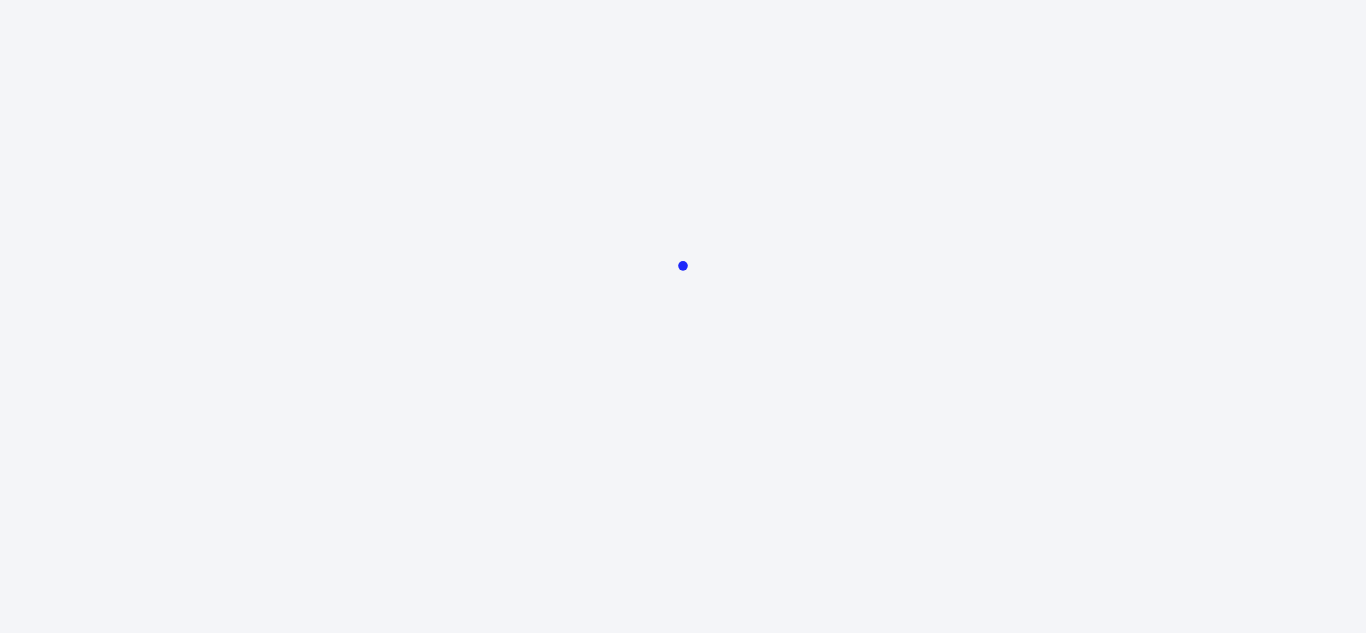 scroll, scrollTop: 0, scrollLeft: 0, axis: both 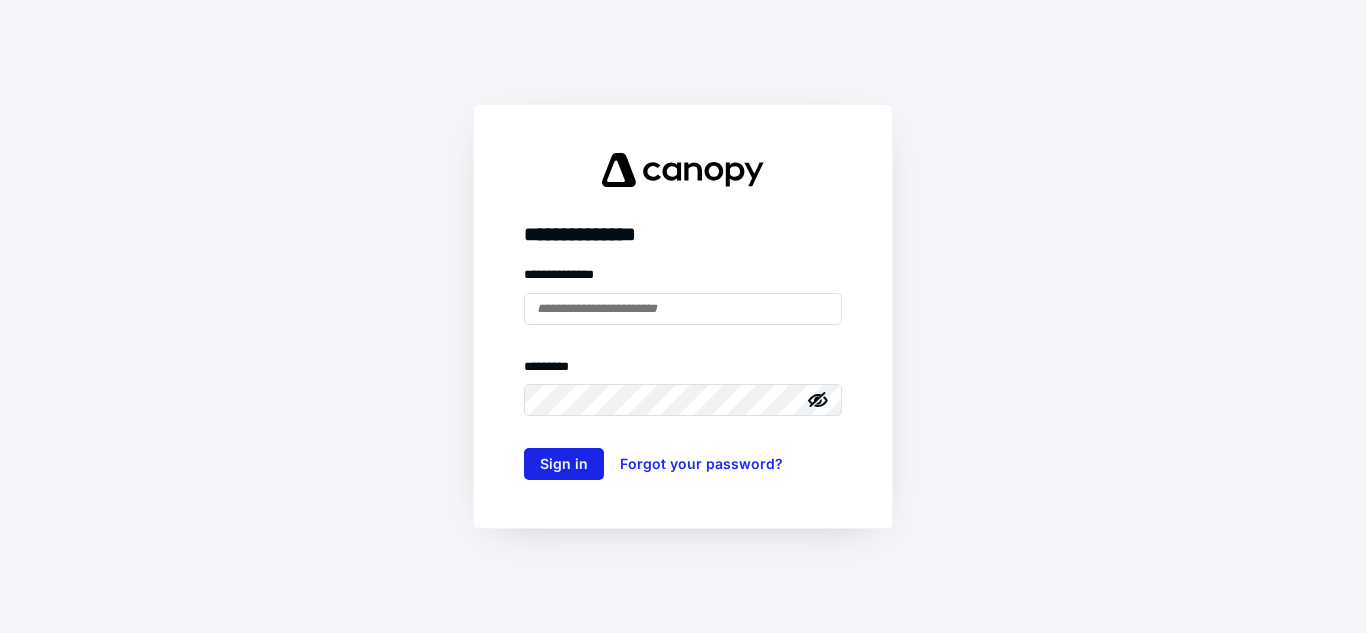 type on "**********" 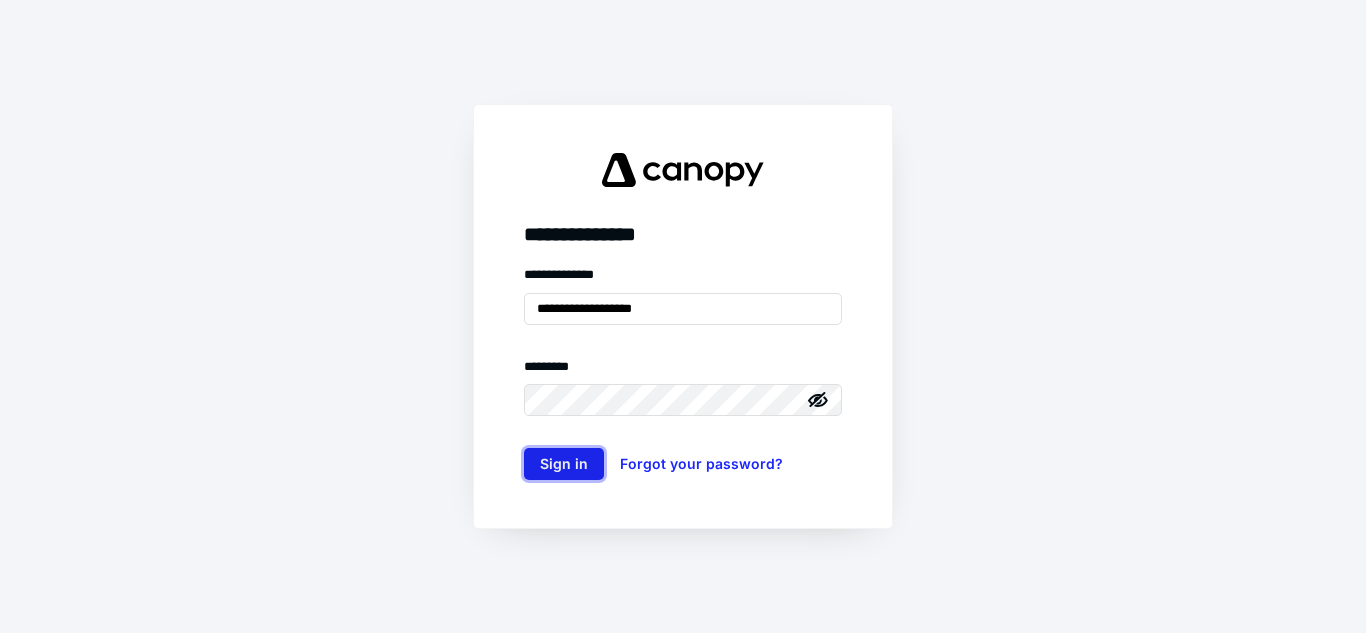 click on "Sign in" at bounding box center [564, 464] 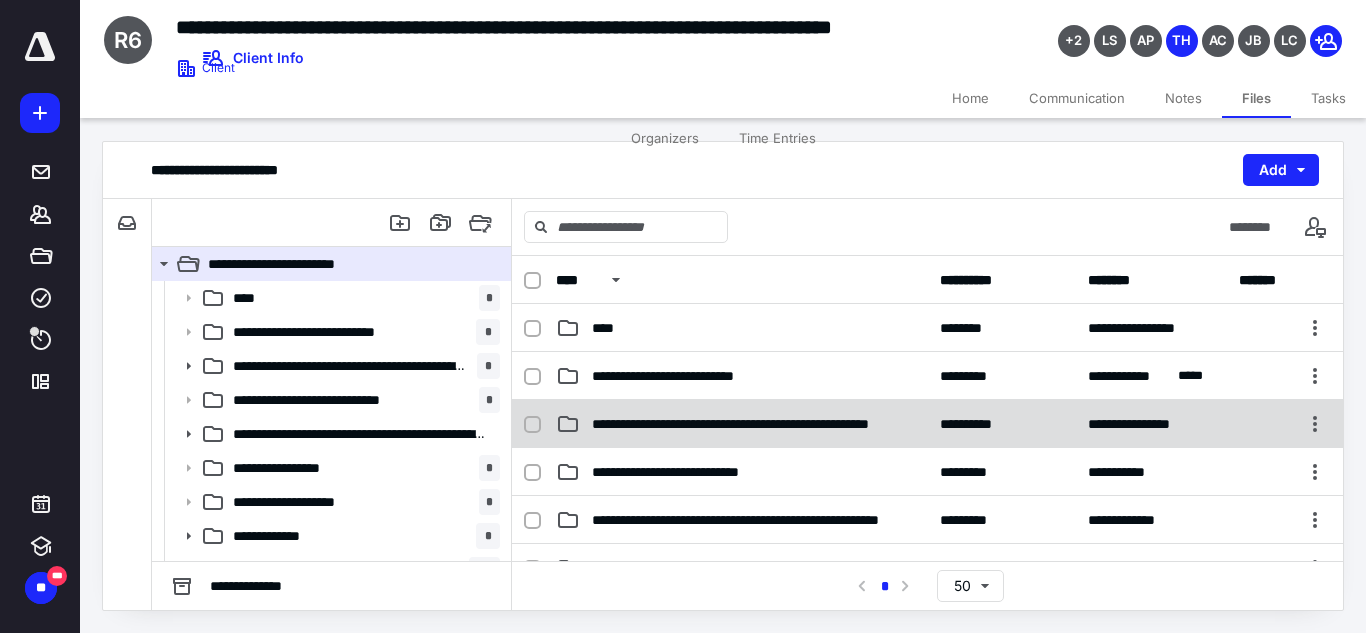 scroll, scrollTop: 0, scrollLeft: 0, axis: both 